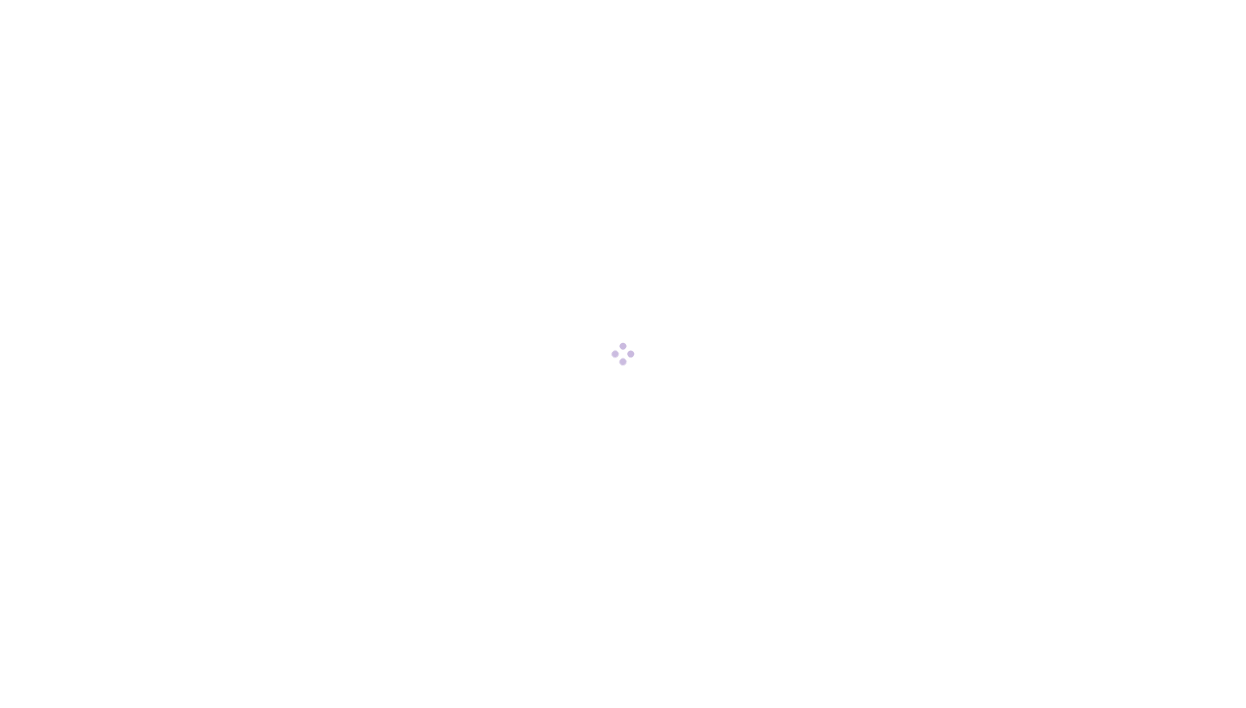 scroll, scrollTop: 0, scrollLeft: 0, axis: both 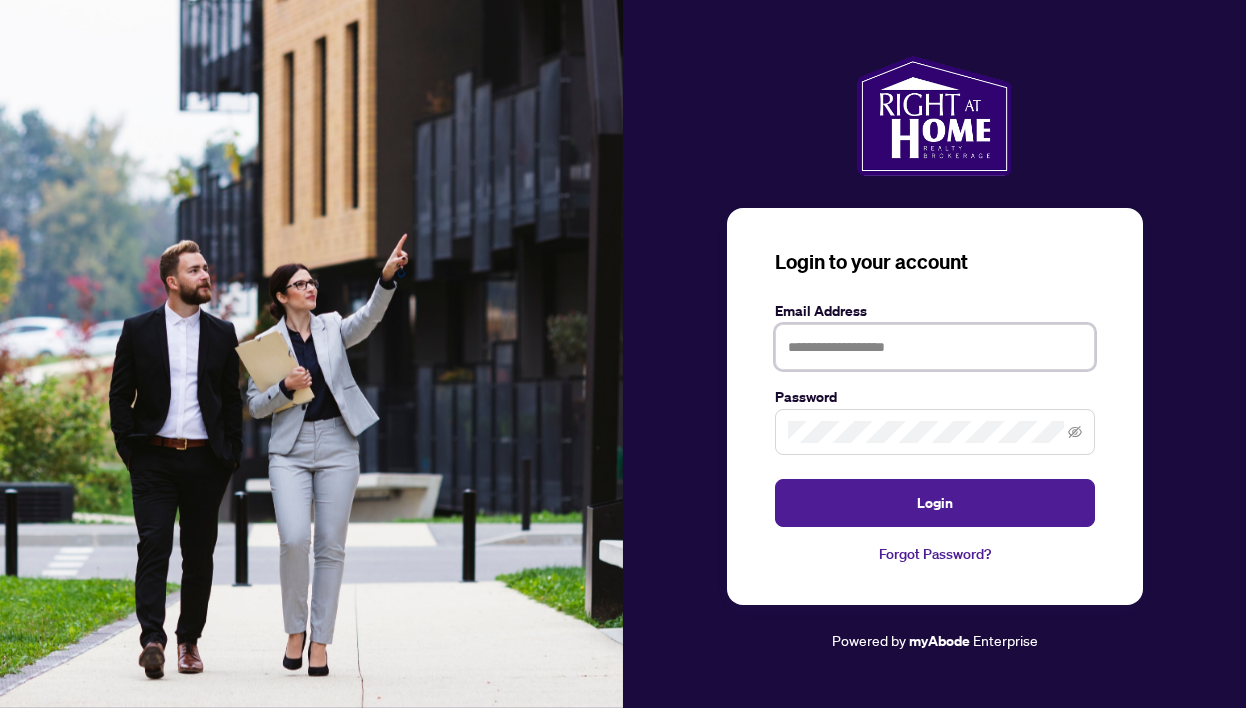 type on "**********" 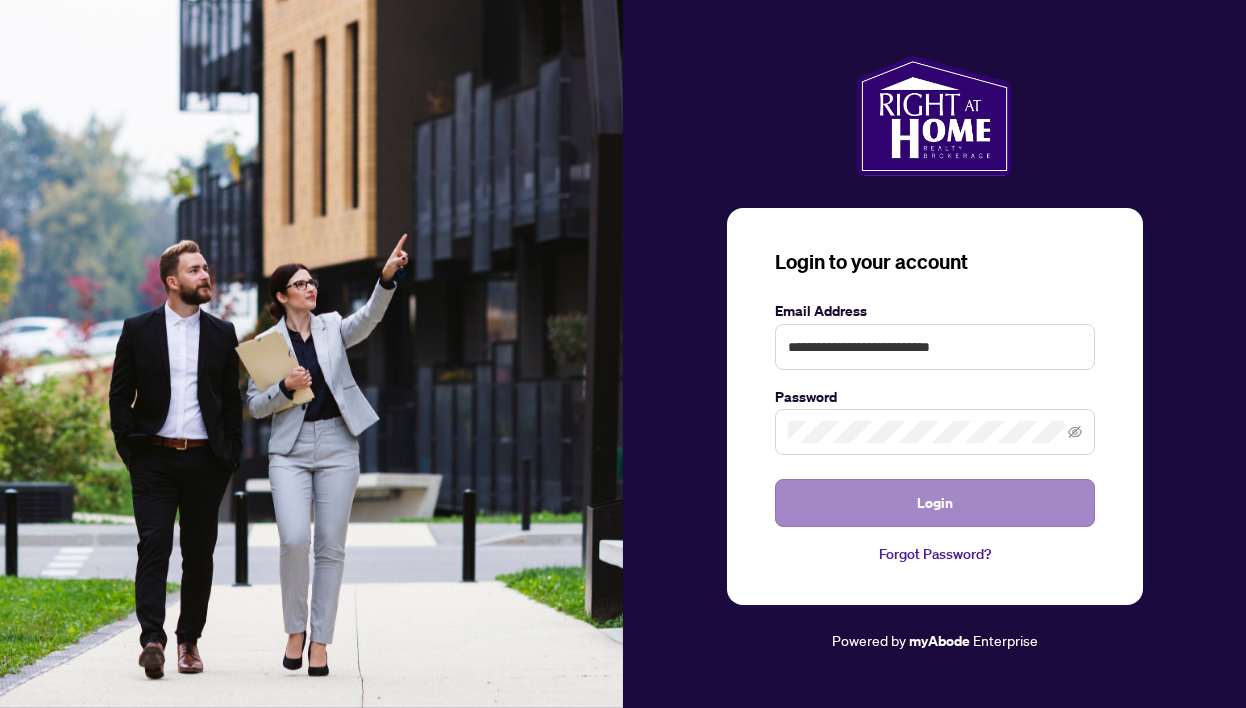 click on "Login" at bounding box center [935, 503] 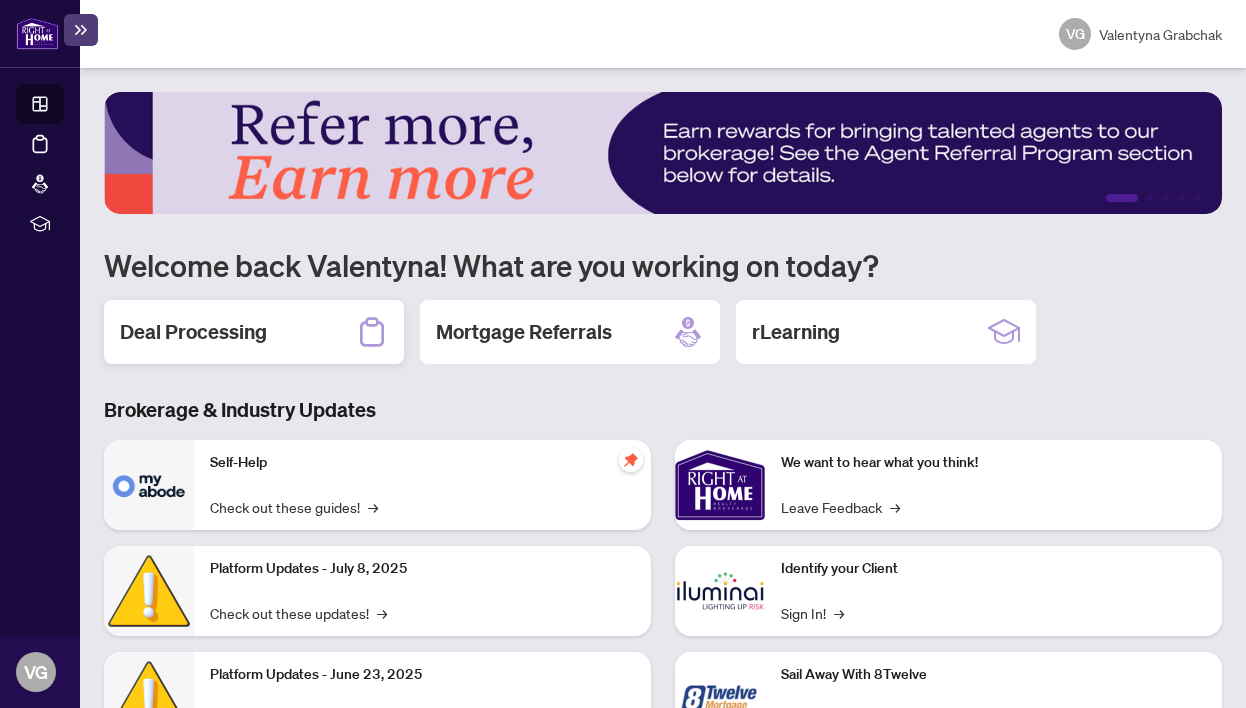 click on "Deal Processing" at bounding box center (193, 332) 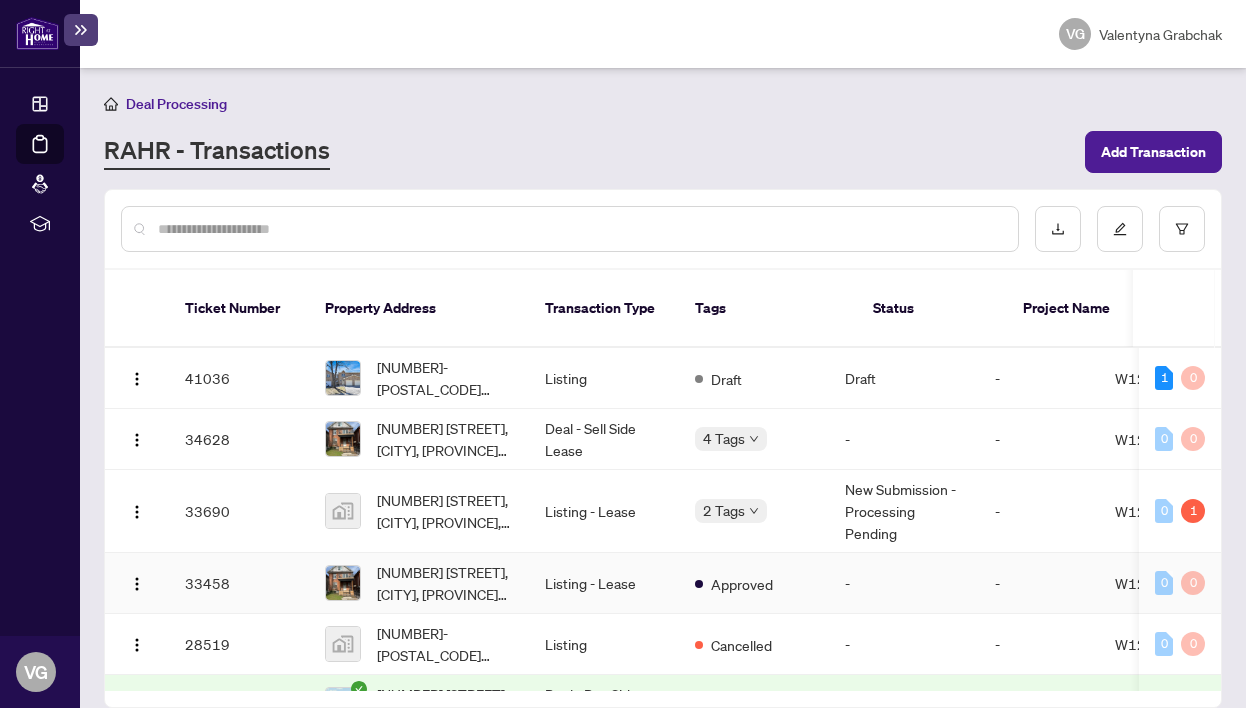 scroll, scrollTop: 0, scrollLeft: 0, axis: both 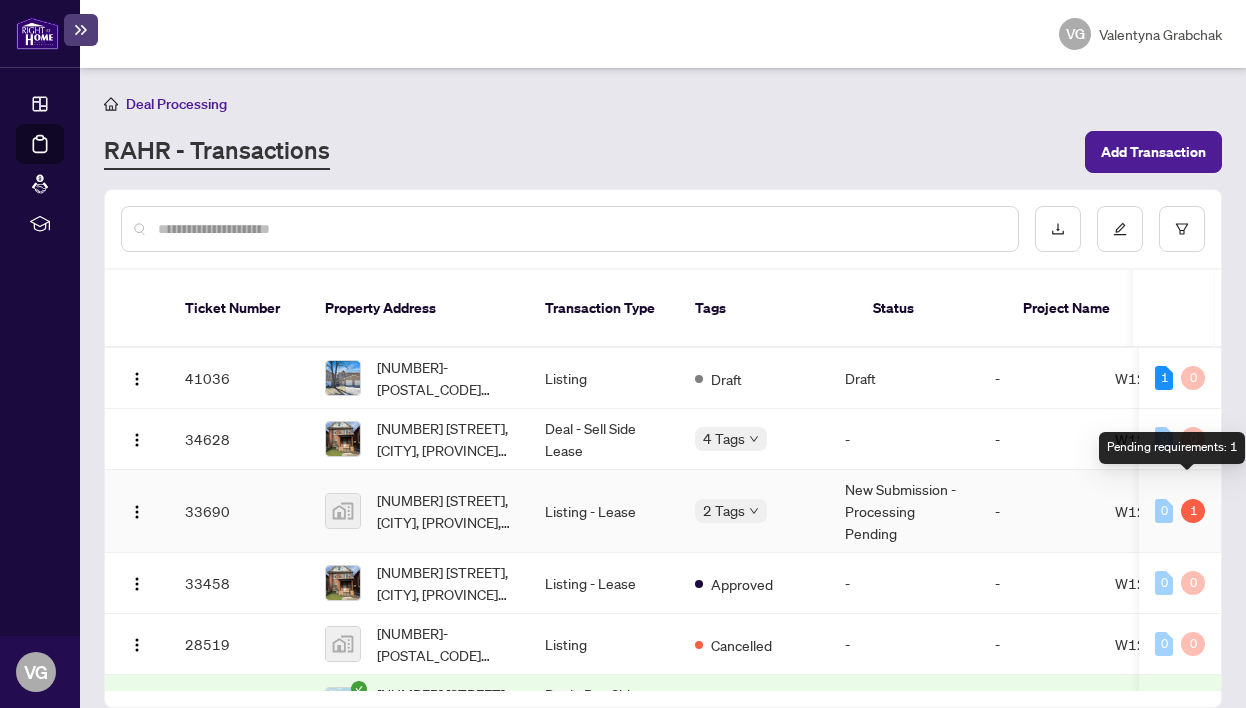 click on "1" at bounding box center [1193, 511] 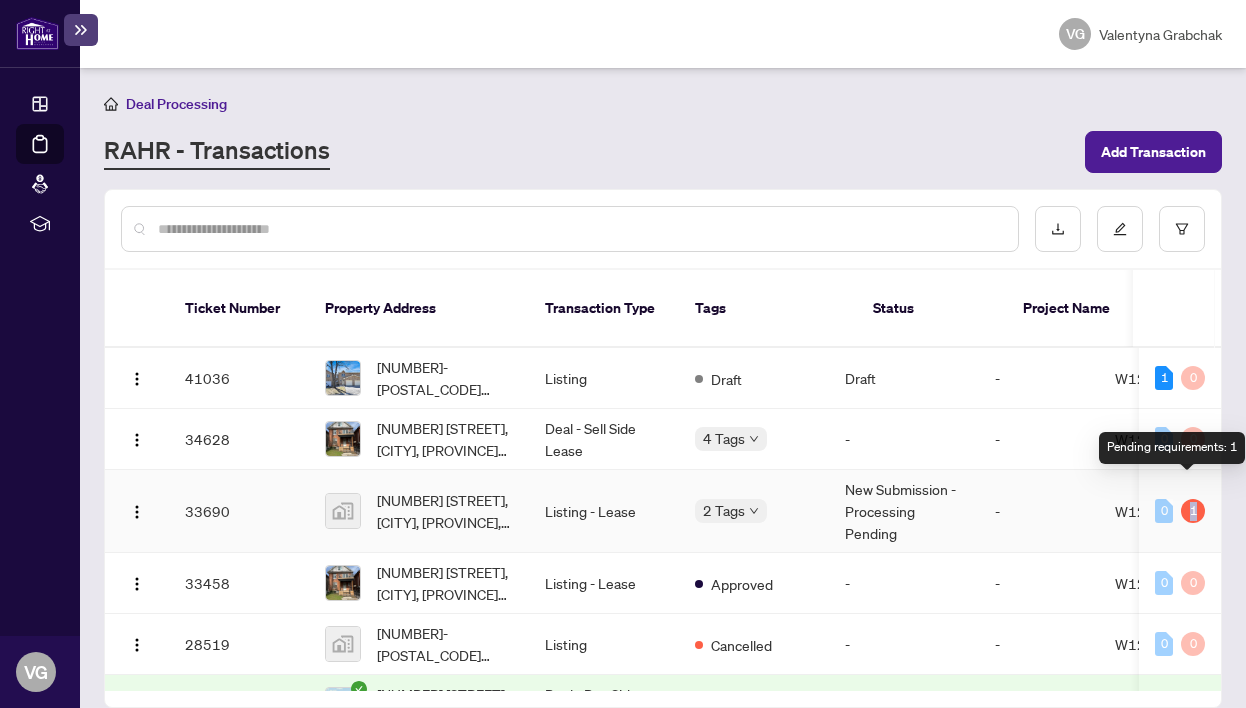click on "1" at bounding box center [1193, 511] 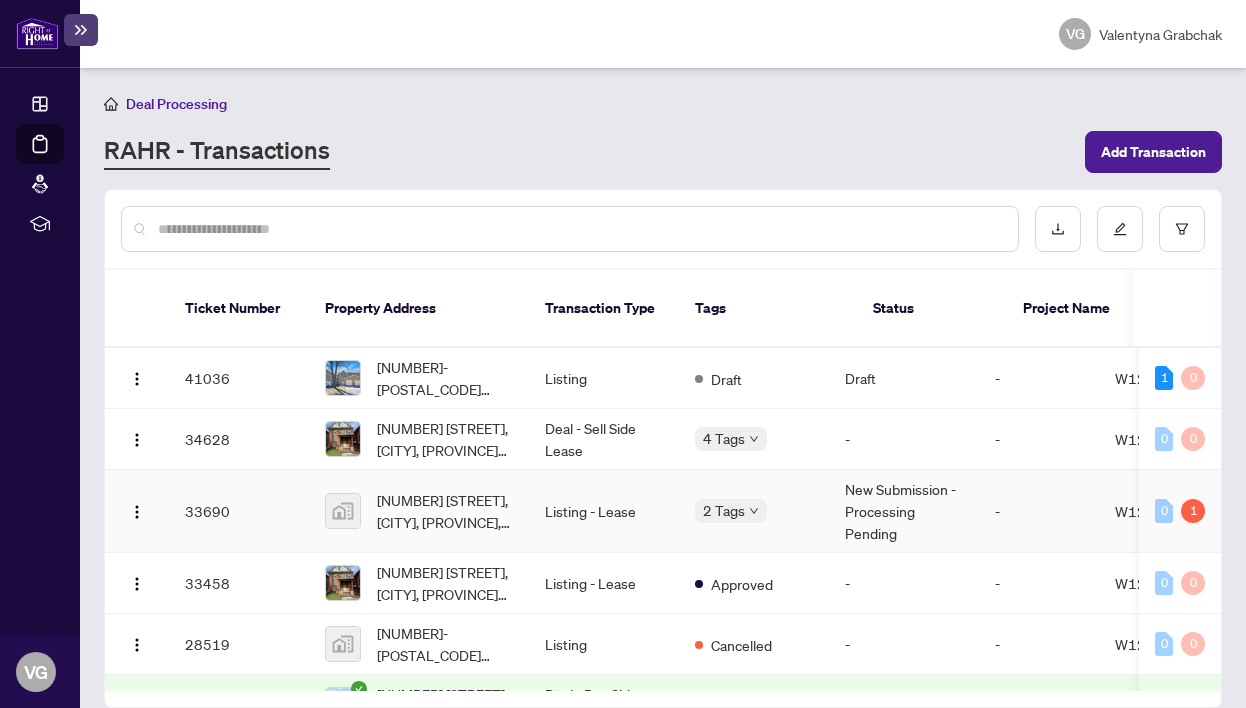 click on "New Submission - Processing Pending" at bounding box center (904, 511) 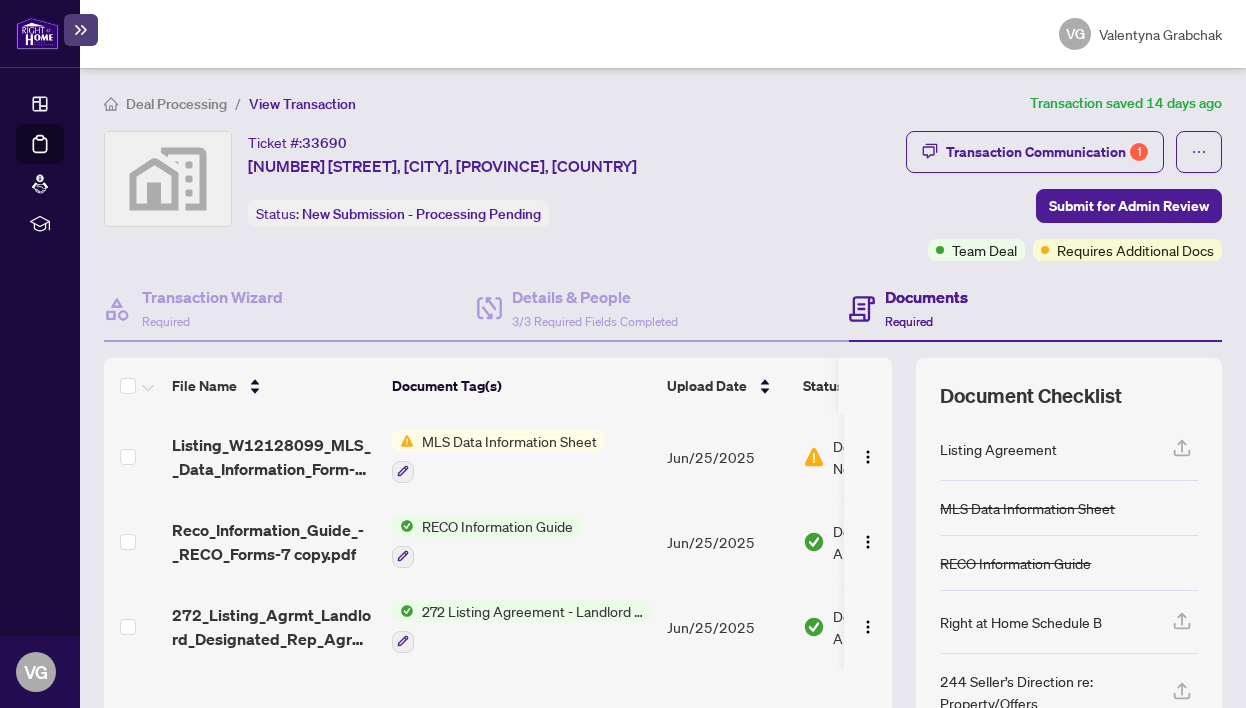 scroll, scrollTop: 0, scrollLeft: 0, axis: both 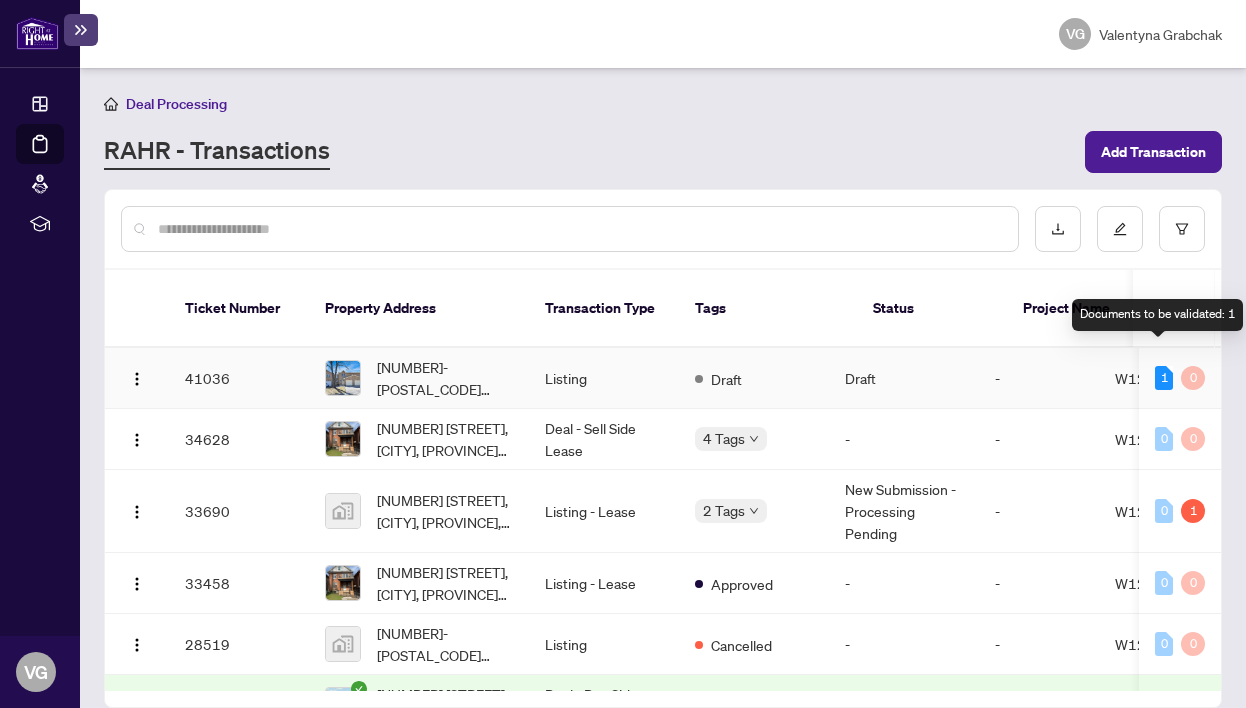 click on "1" at bounding box center [1164, 378] 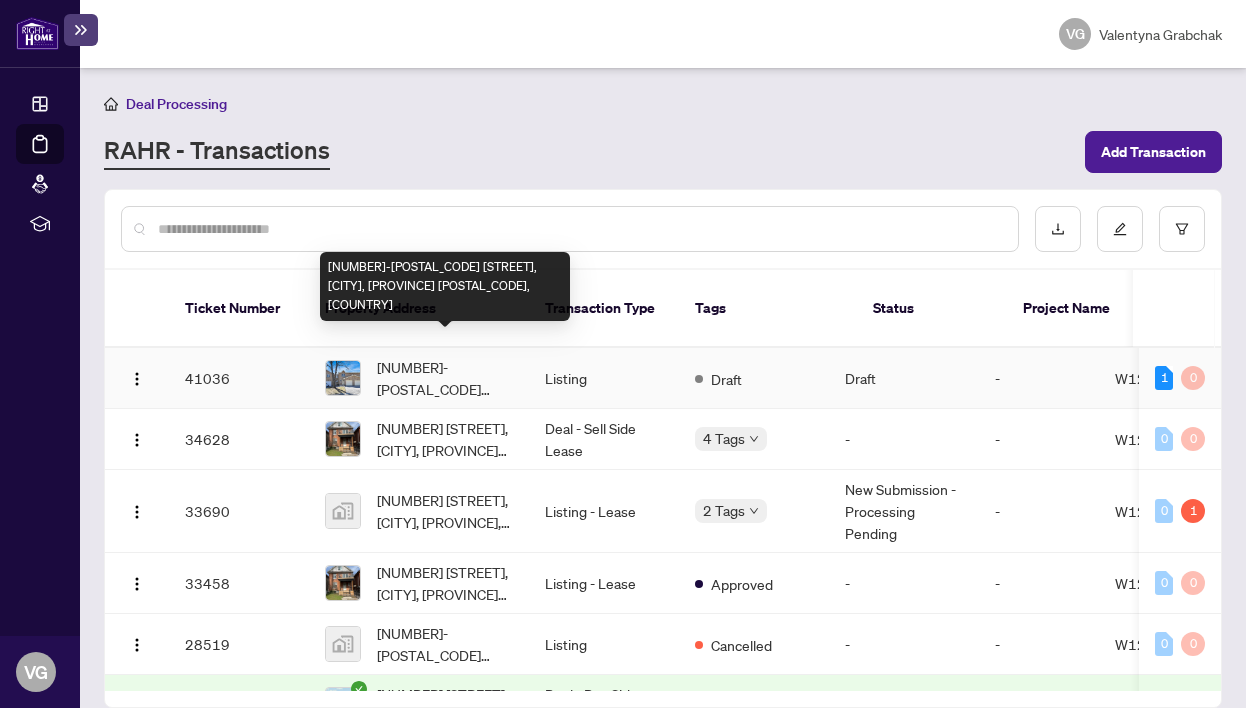 click on "[NUMBER]-[NUMBER] [STREET], [CITY], [STATE] [POSTAL_CODE], [COUNTRY]" at bounding box center [445, 378] 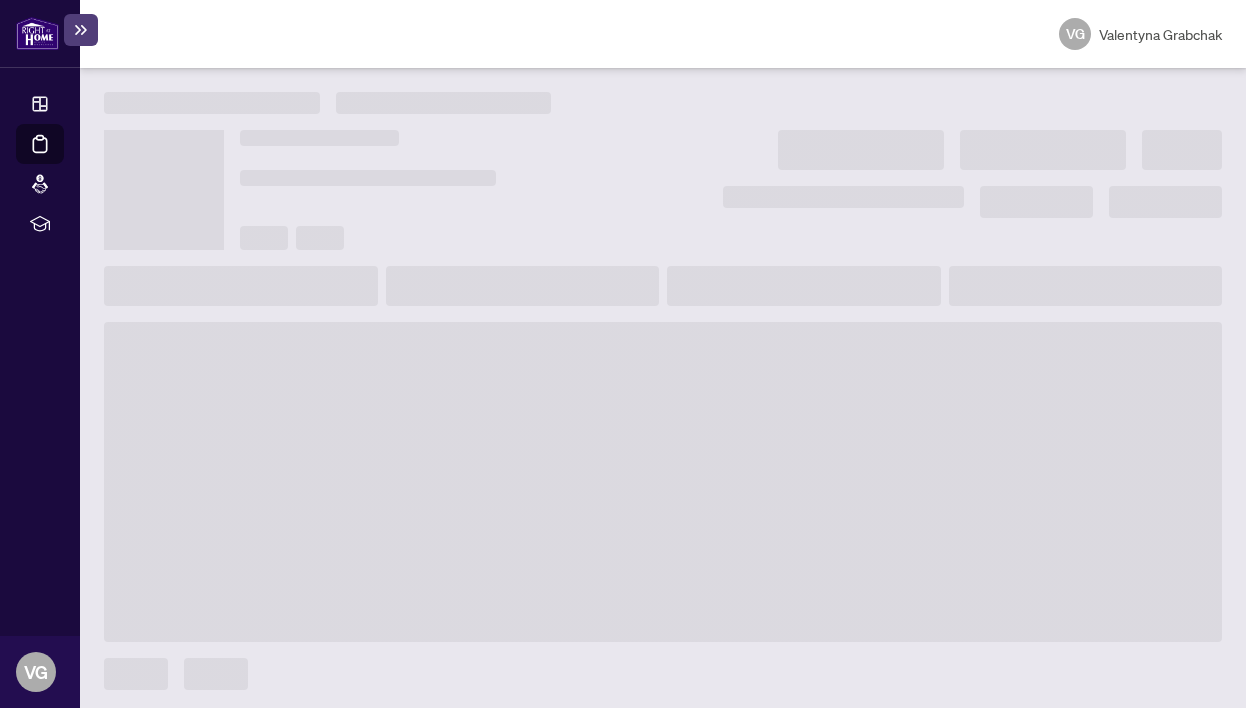 click at bounding box center (663, 482) 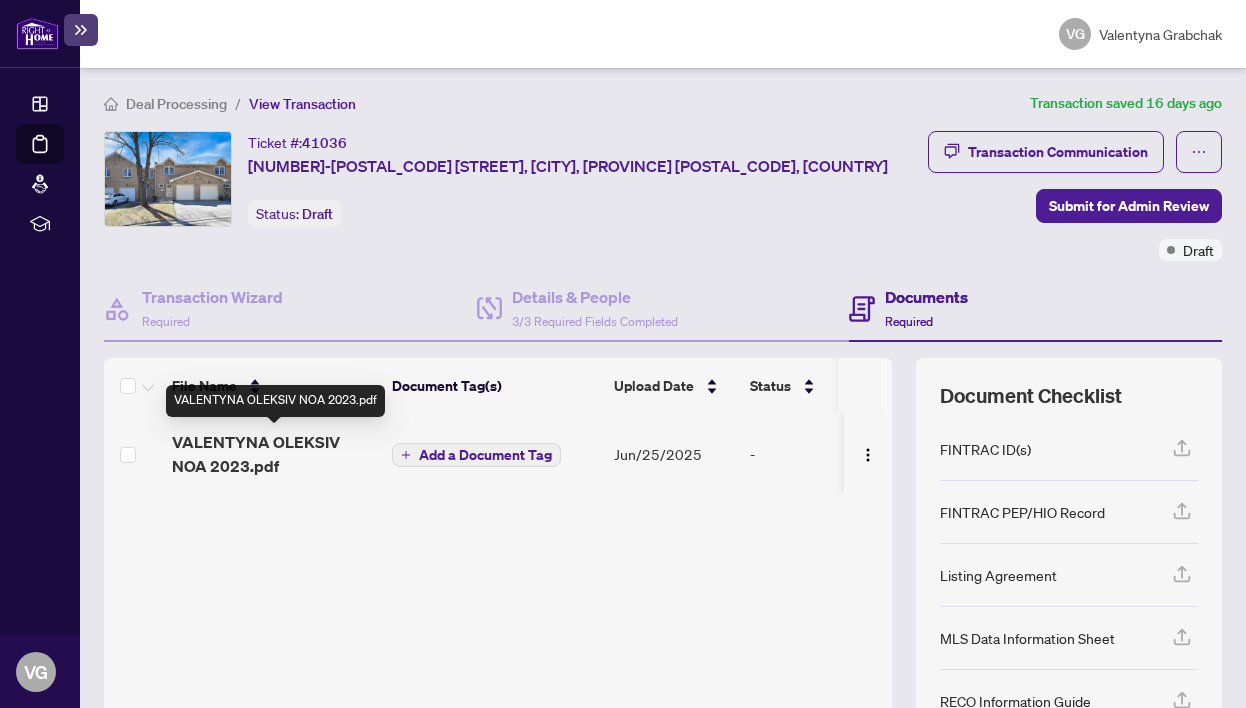 click on "VALENTYNA OLEKSIV NOA 2023.pdf" at bounding box center (274, 454) 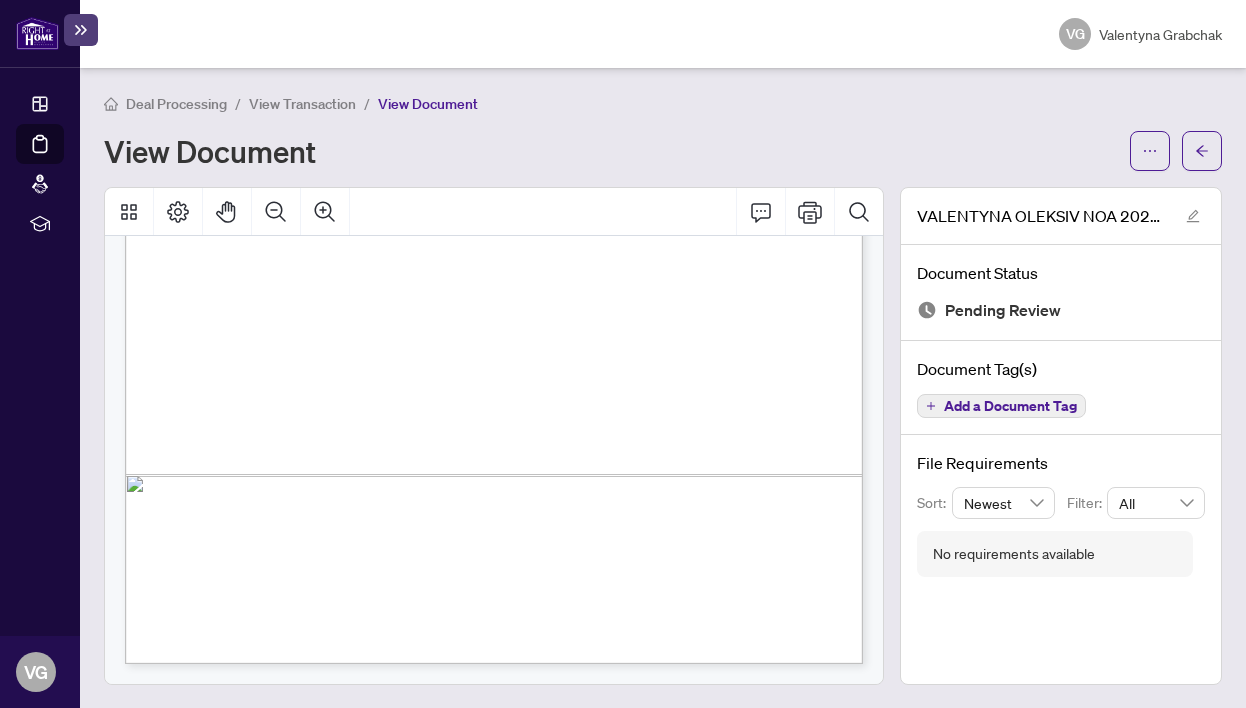 scroll, scrollTop: 5443, scrollLeft: 0, axis: vertical 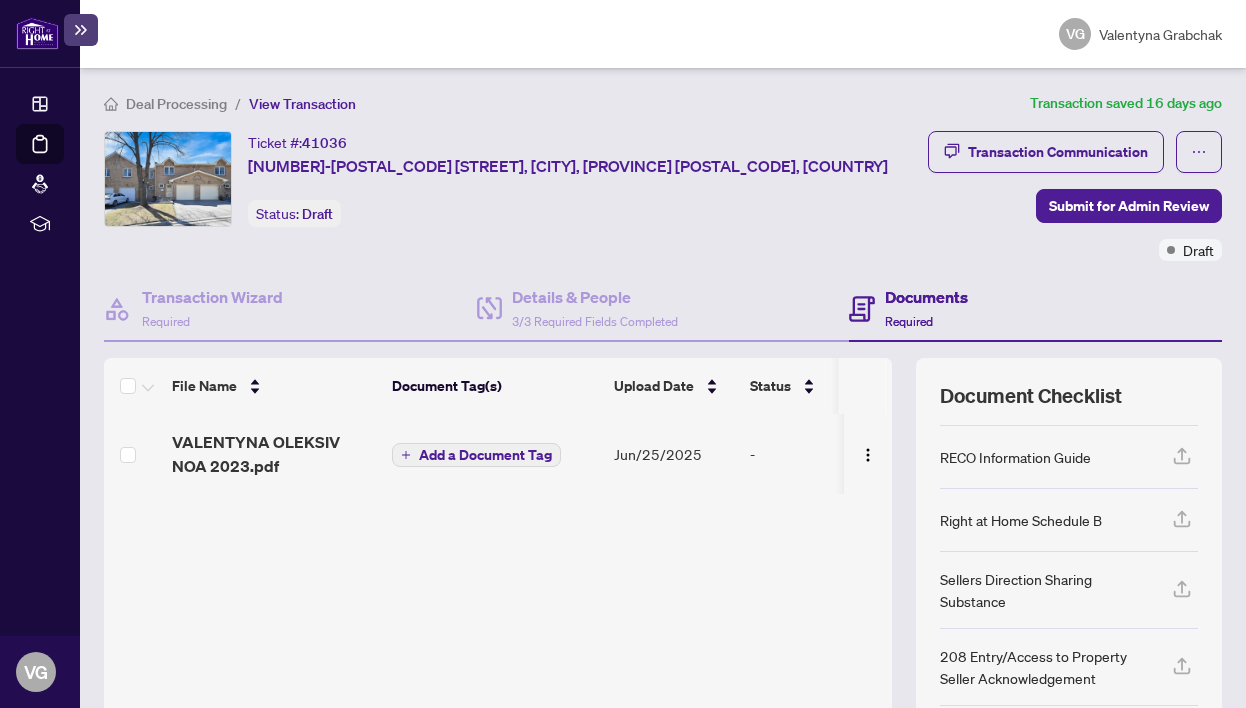 click on "Add a Document Tag" at bounding box center [485, 455] 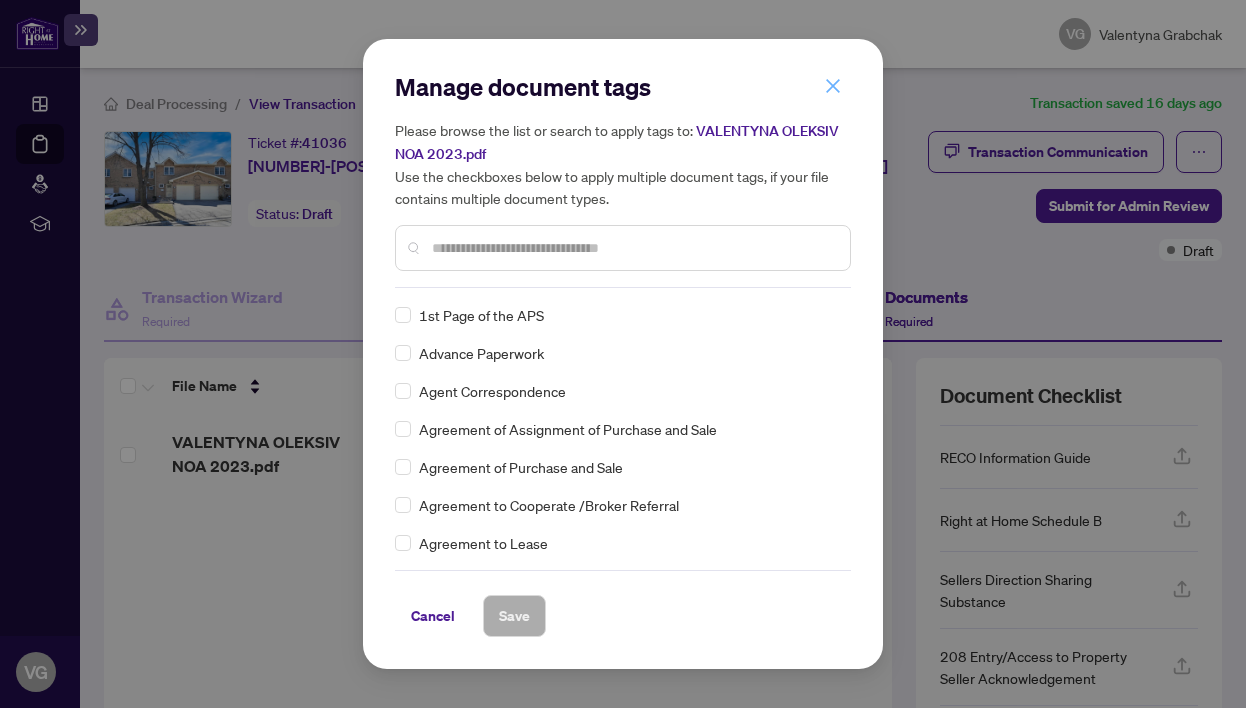 click 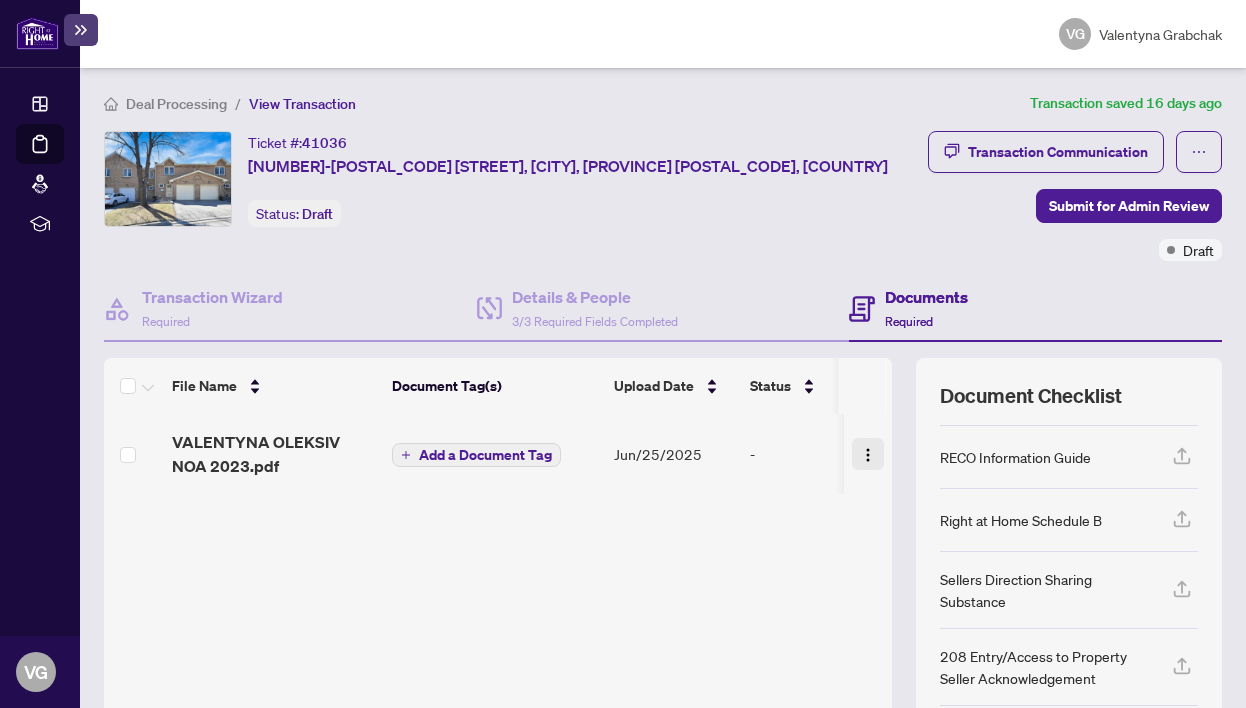 click at bounding box center (868, 455) 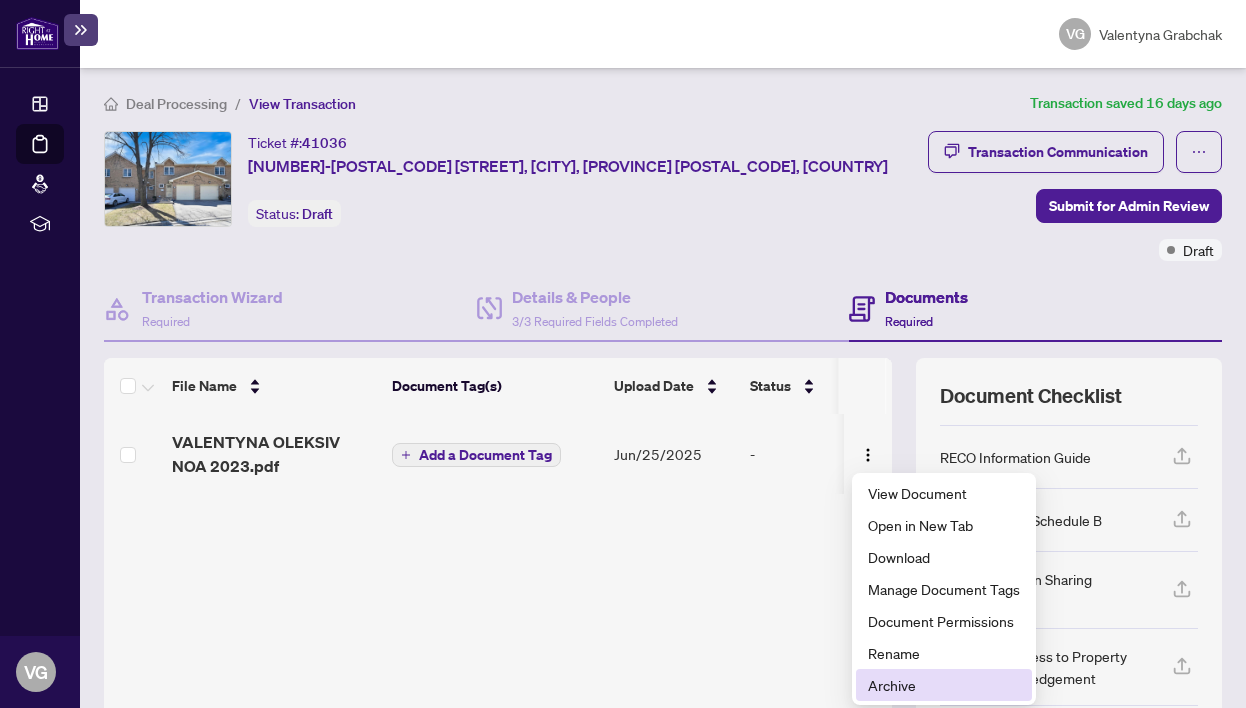 scroll, scrollTop: 0, scrollLeft: 0, axis: both 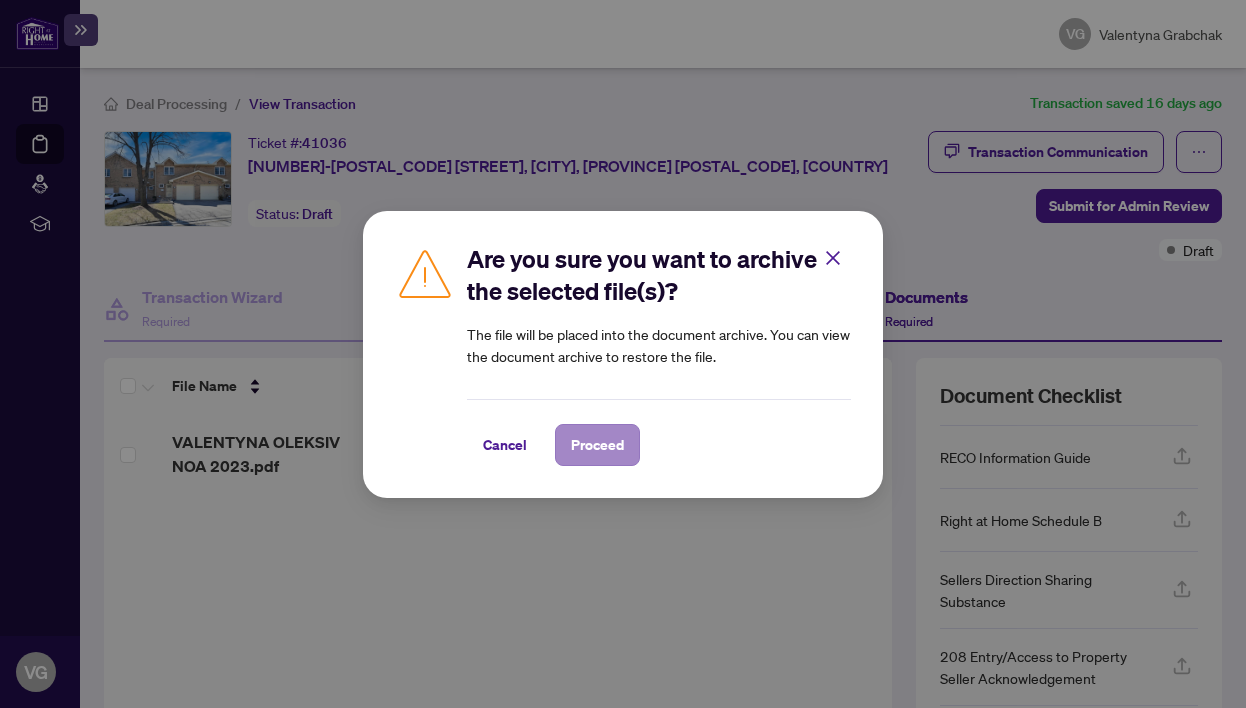 click on "Proceed" at bounding box center [597, 445] 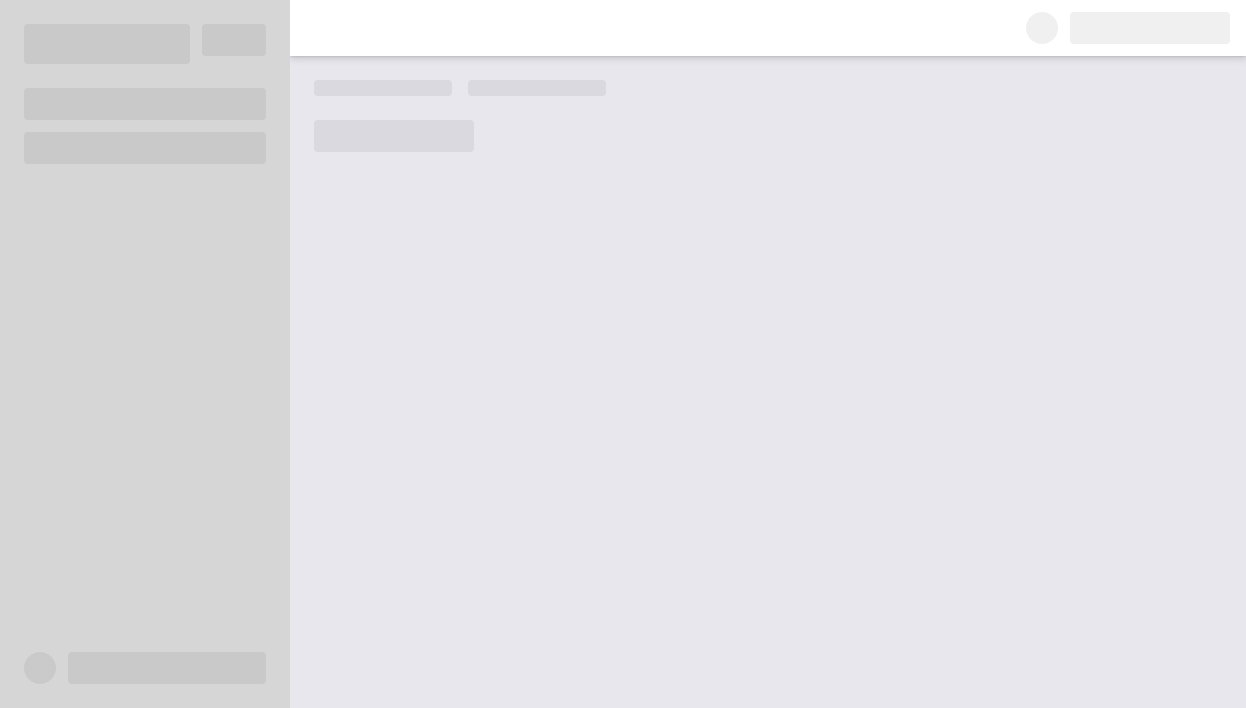 scroll, scrollTop: 0, scrollLeft: 0, axis: both 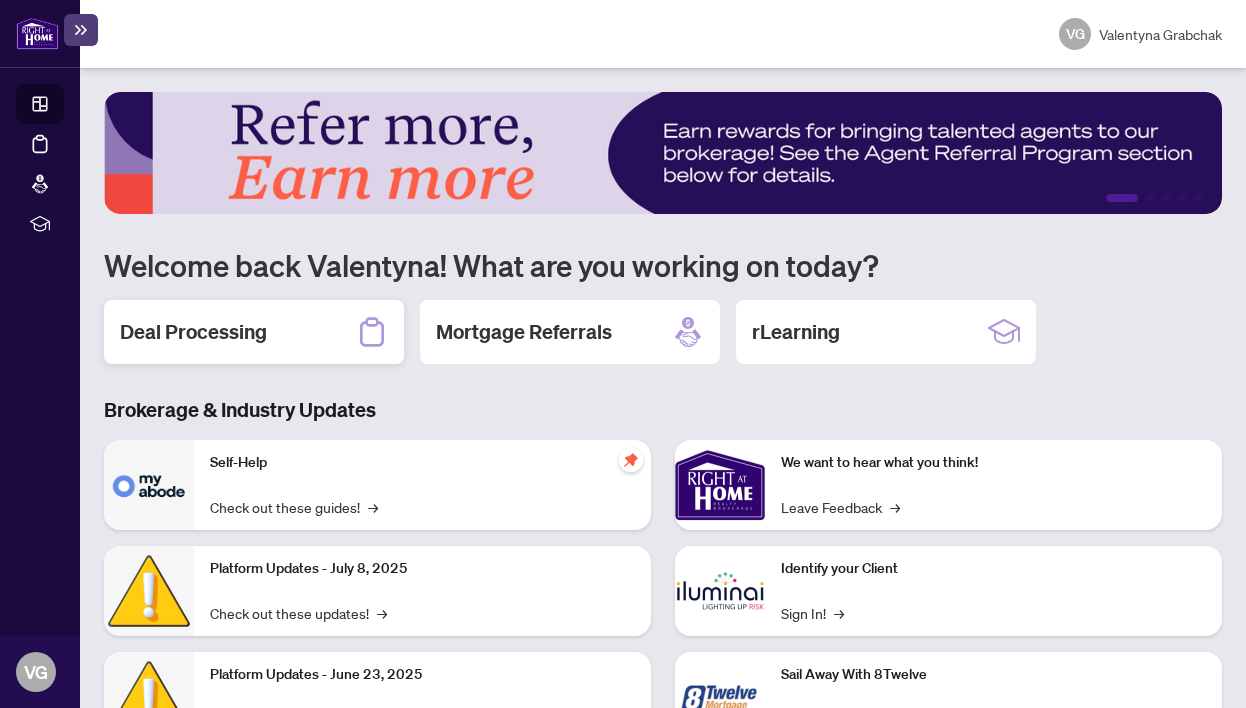 click on "Deal Processing" at bounding box center (193, 332) 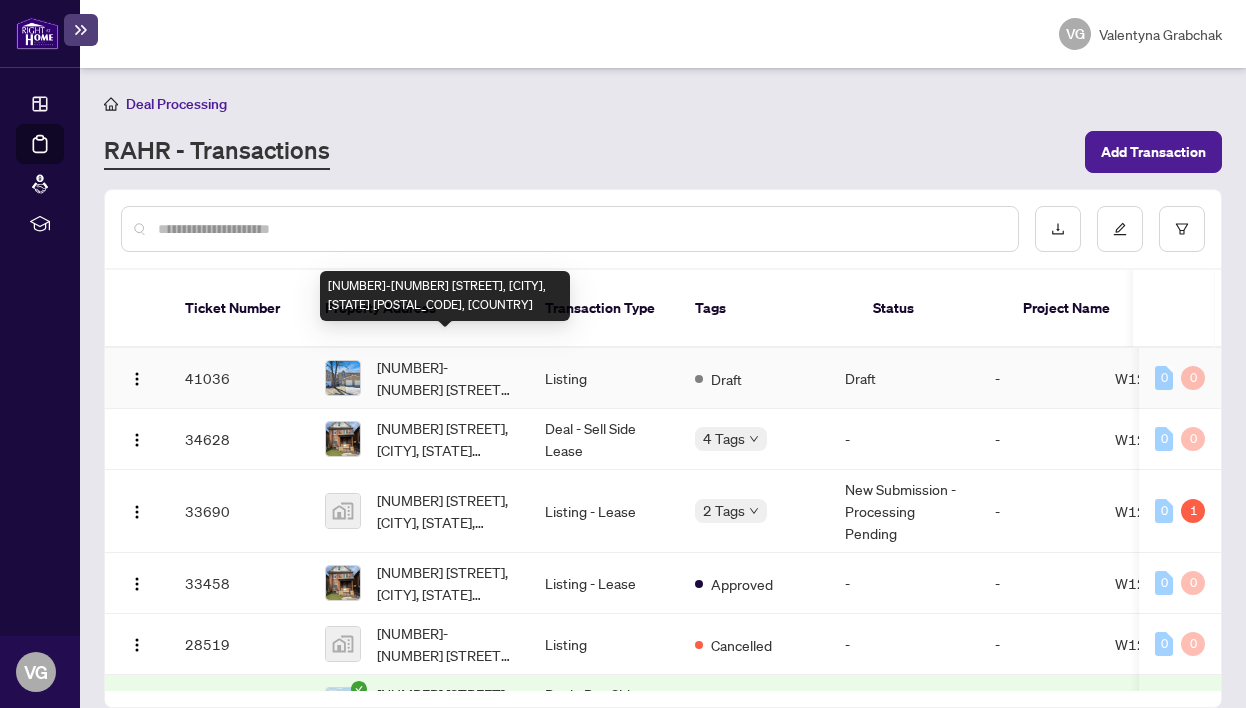 click on "[NUMBER]-[NUMBER] [STREET], [CITY], [STATE] [POSTAL_CODE], [COUNTRY]" at bounding box center [445, 378] 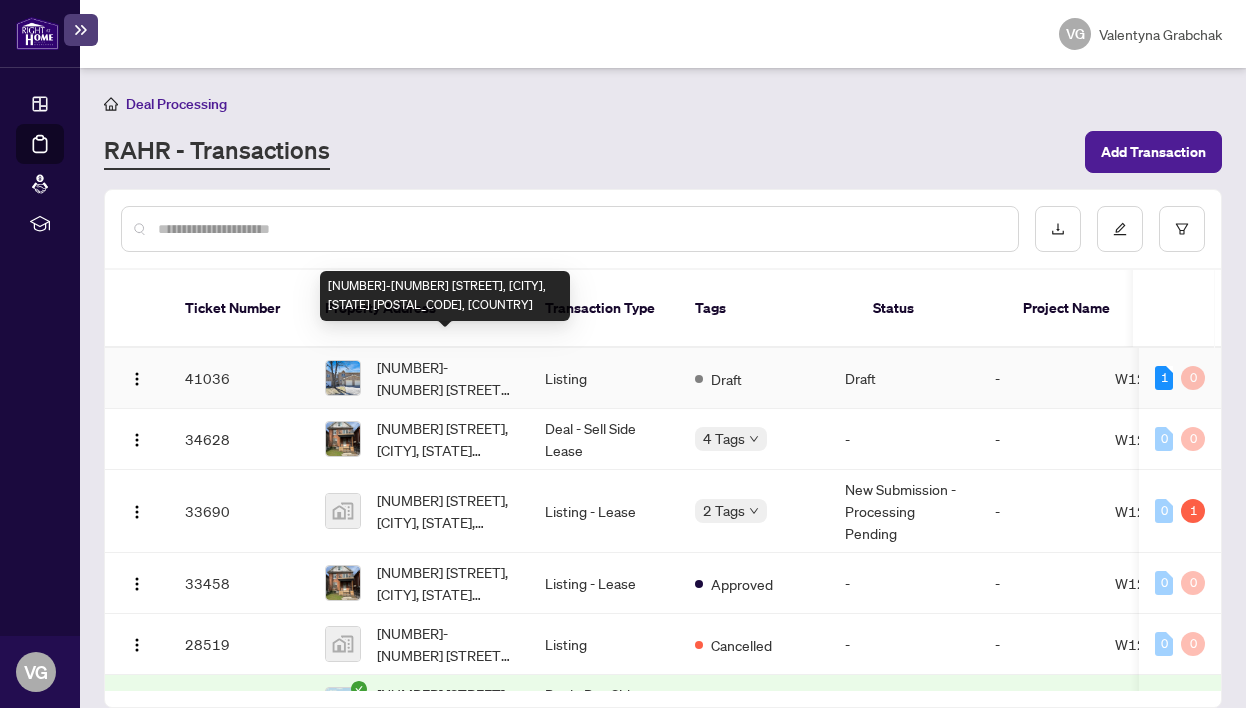 click on "[NUMBER]-[NUMBER] [STREET], [CITY], [STATE] [POSTAL_CODE], [COUNTRY]" at bounding box center [445, 378] 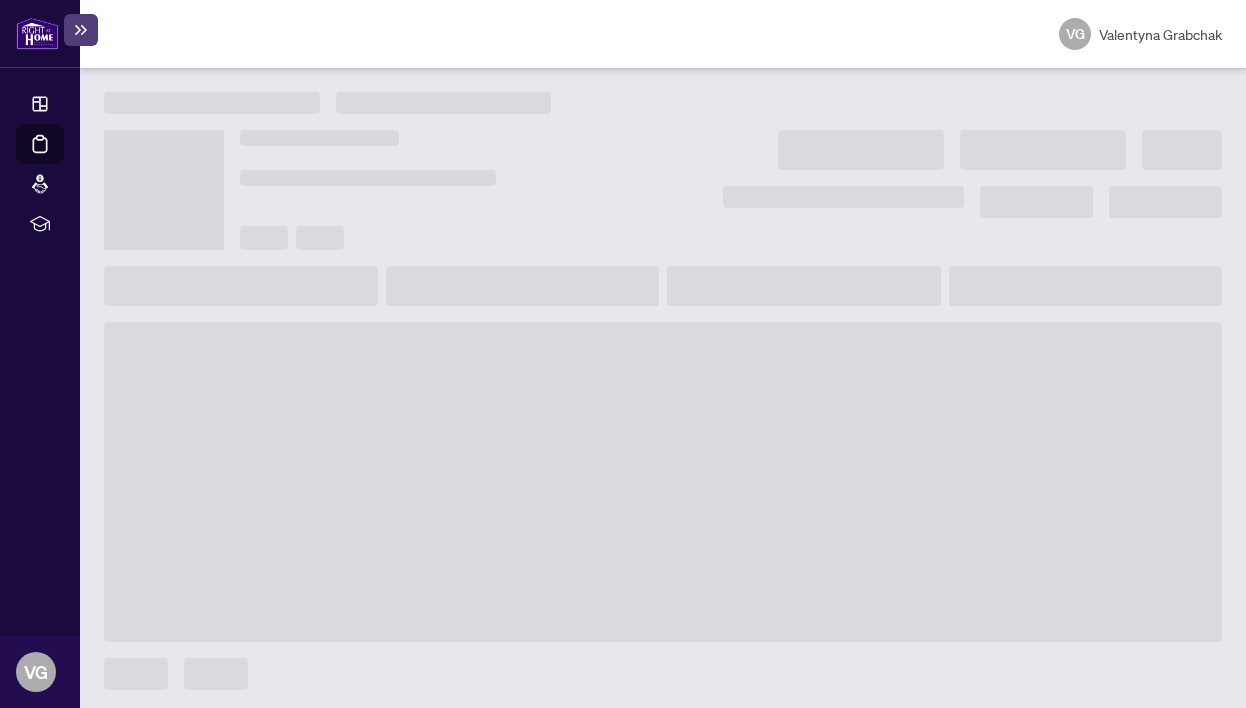 click at bounding box center (663, 482) 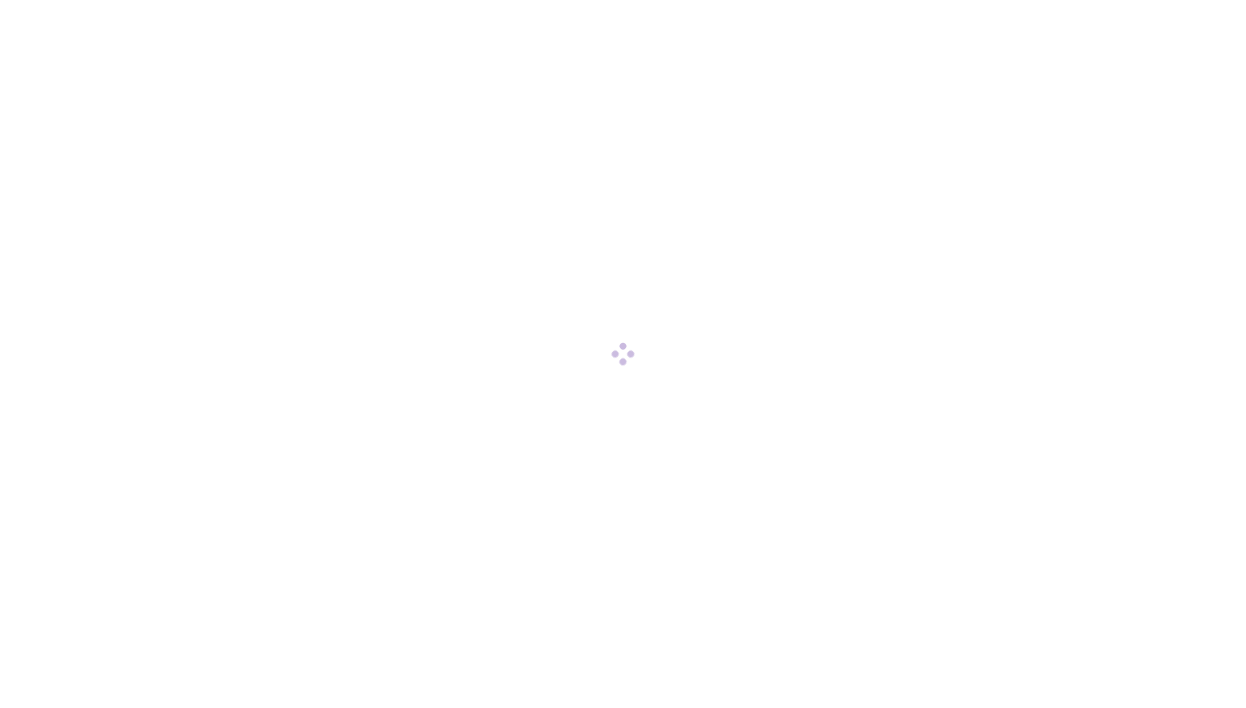 scroll, scrollTop: 0, scrollLeft: 0, axis: both 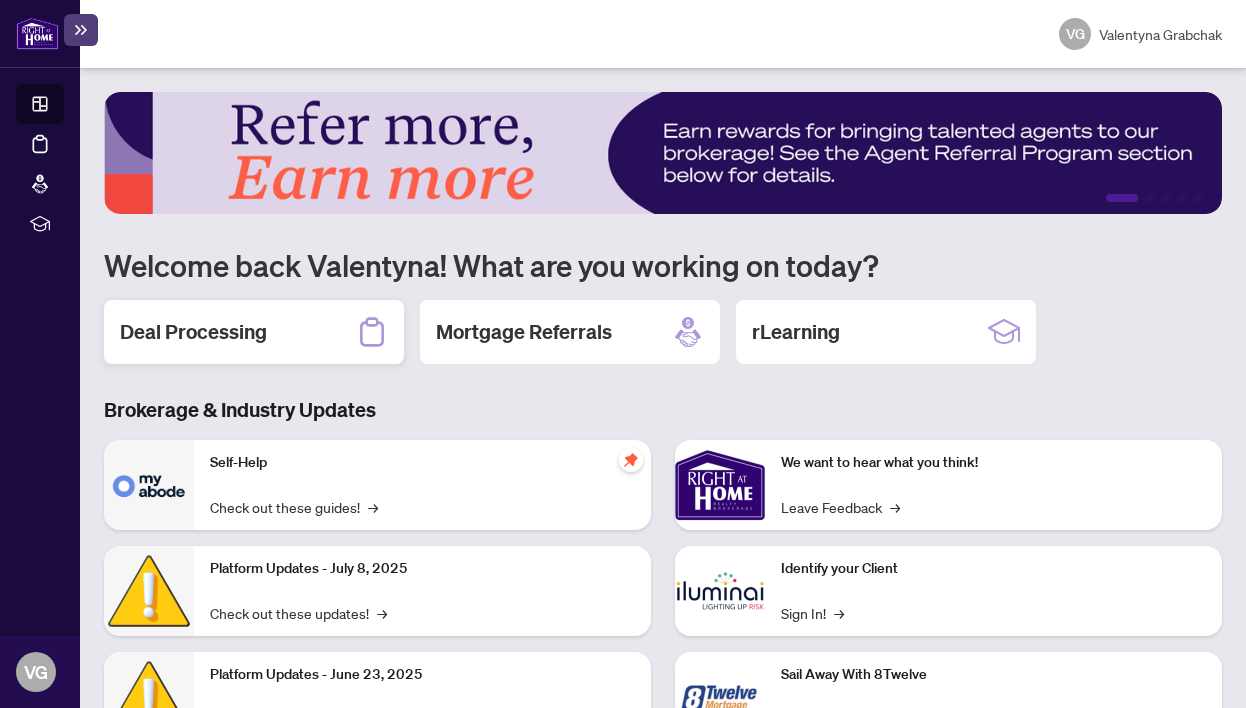 click on "Deal Processing" at bounding box center (193, 332) 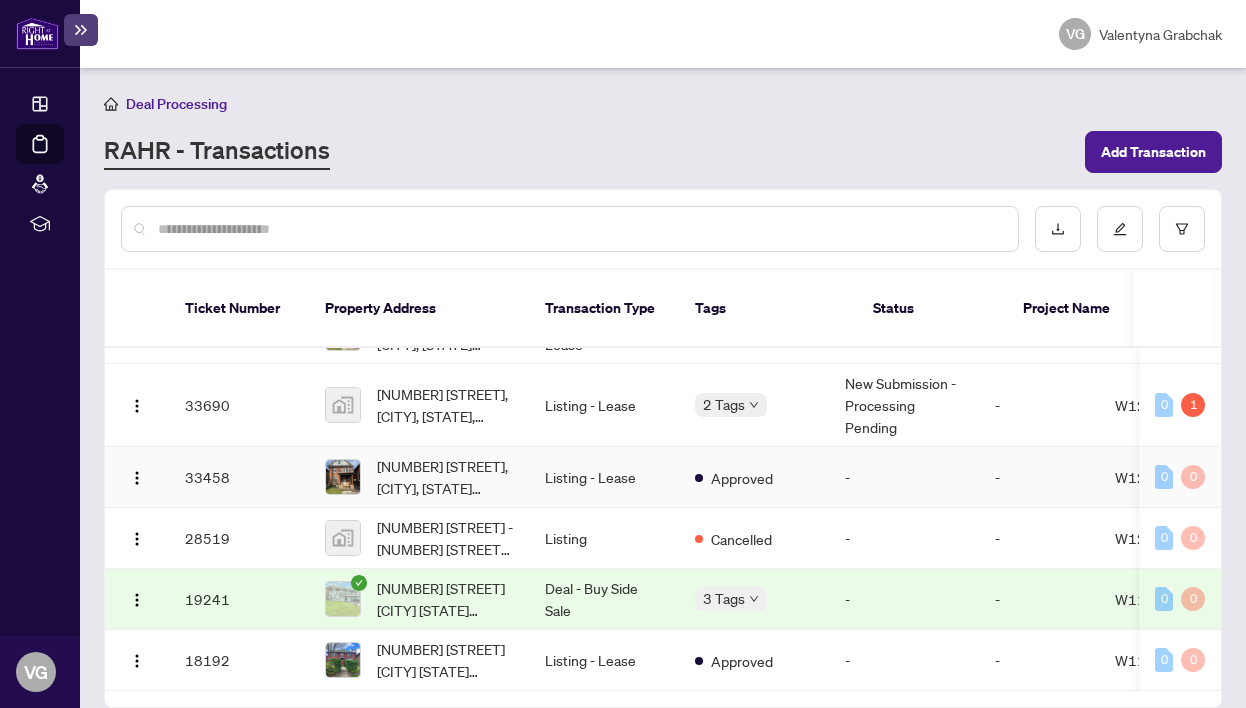 scroll, scrollTop: 112, scrollLeft: 0, axis: vertical 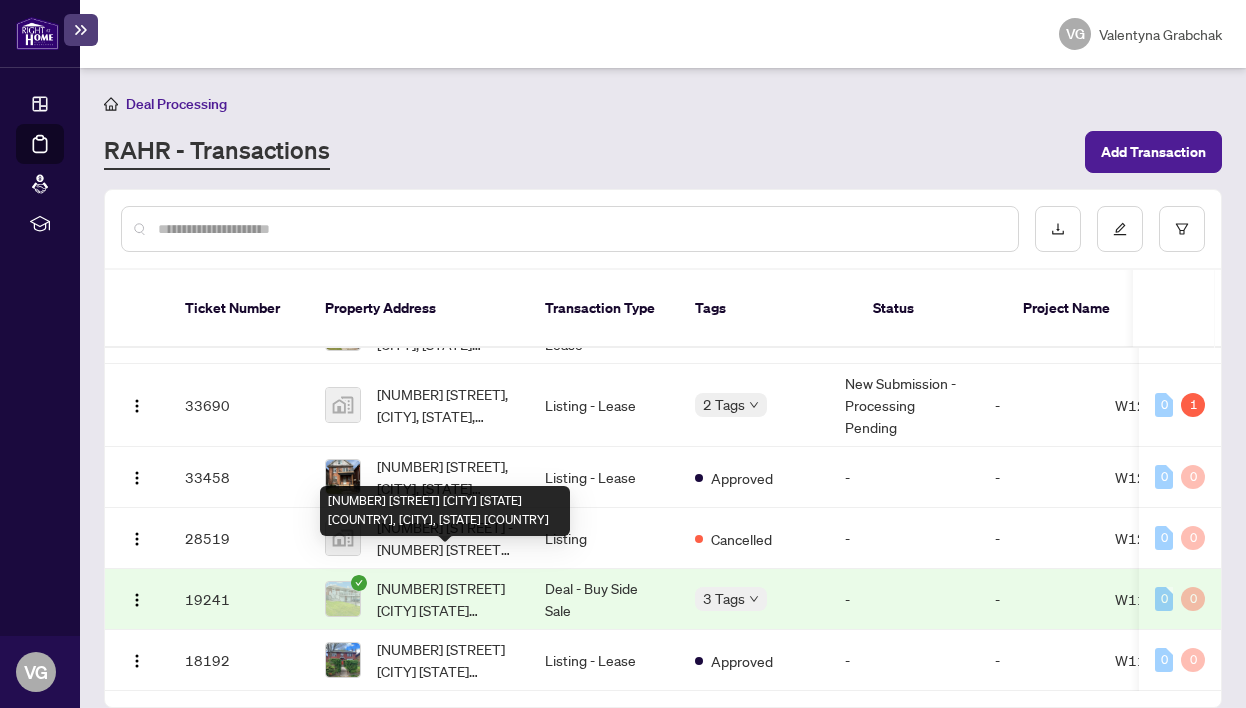 click on "[NUMBER] [STREET] [CITY] [STATE] [COUNTRY], [CITY], [STATE] [COUNTRY]" at bounding box center (445, 599) 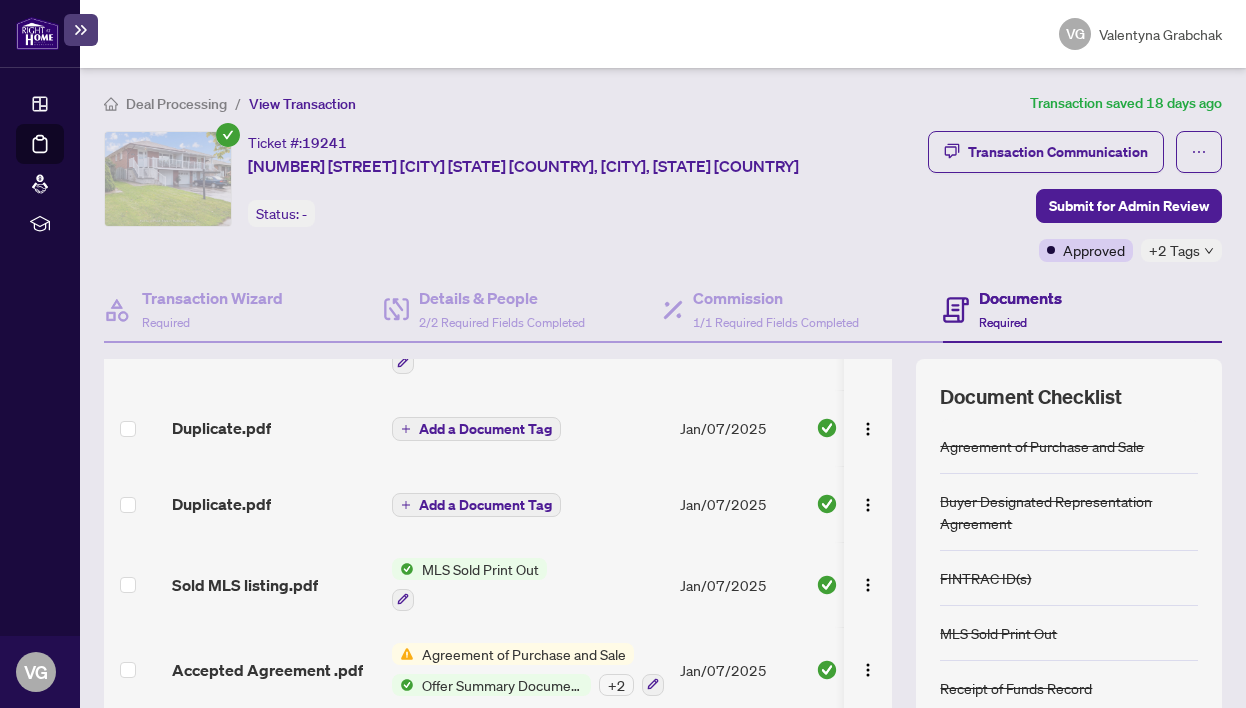 scroll, scrollTop: 1528, scrollLeft: 0, axis: vertical 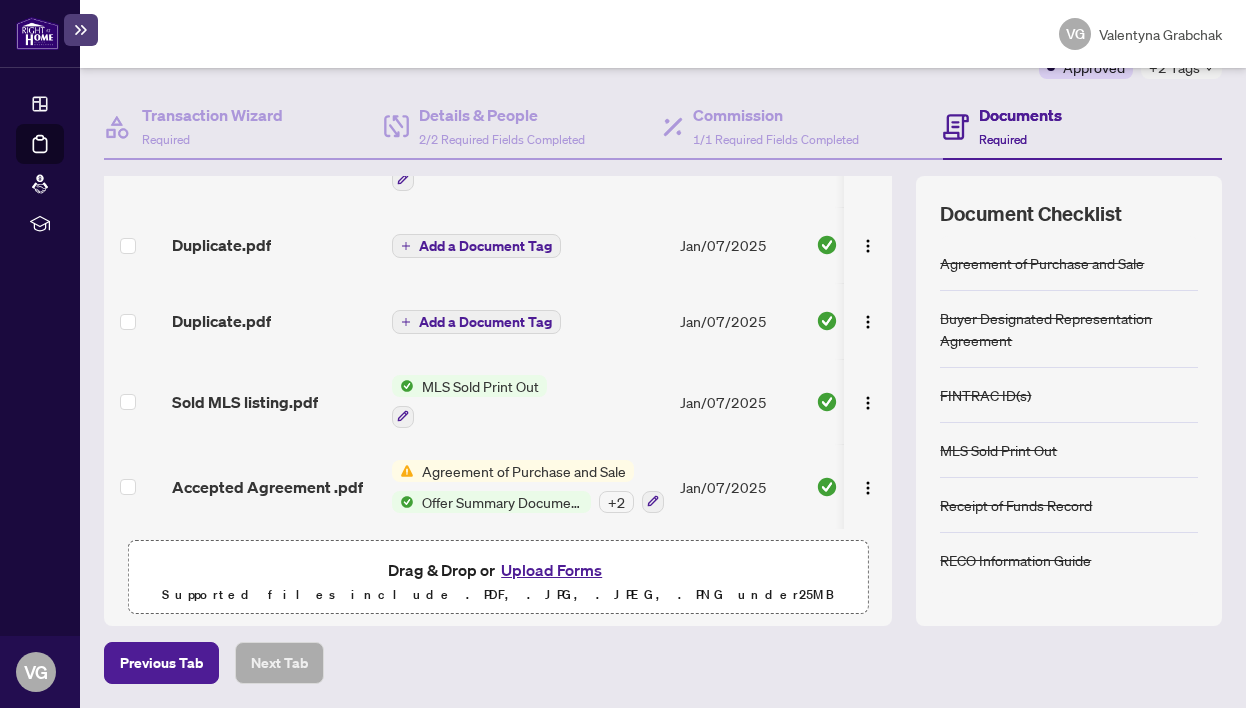 click on "MLS Sold Print Out" at bounding box center (480, 386) 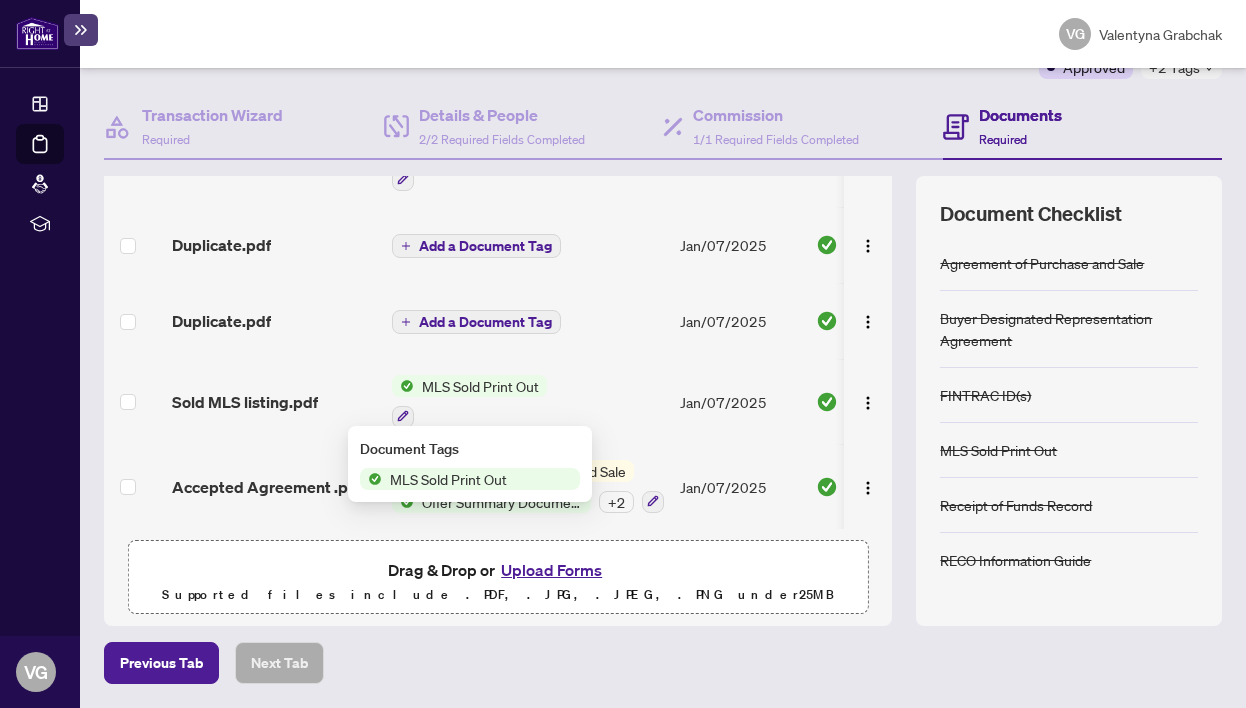 click on "MLS Sold Print Out" at bounding box center [480, 386] 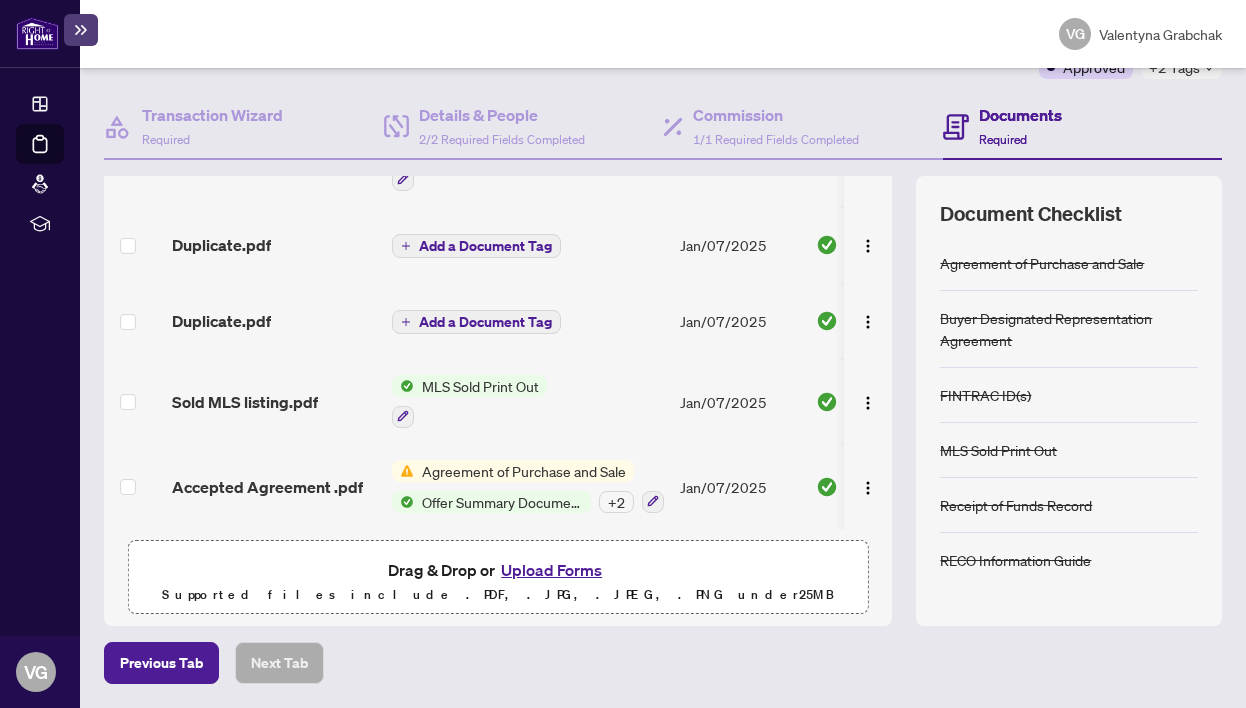 click on "MLS Sold Print Out" at bounding box center (480, 386) 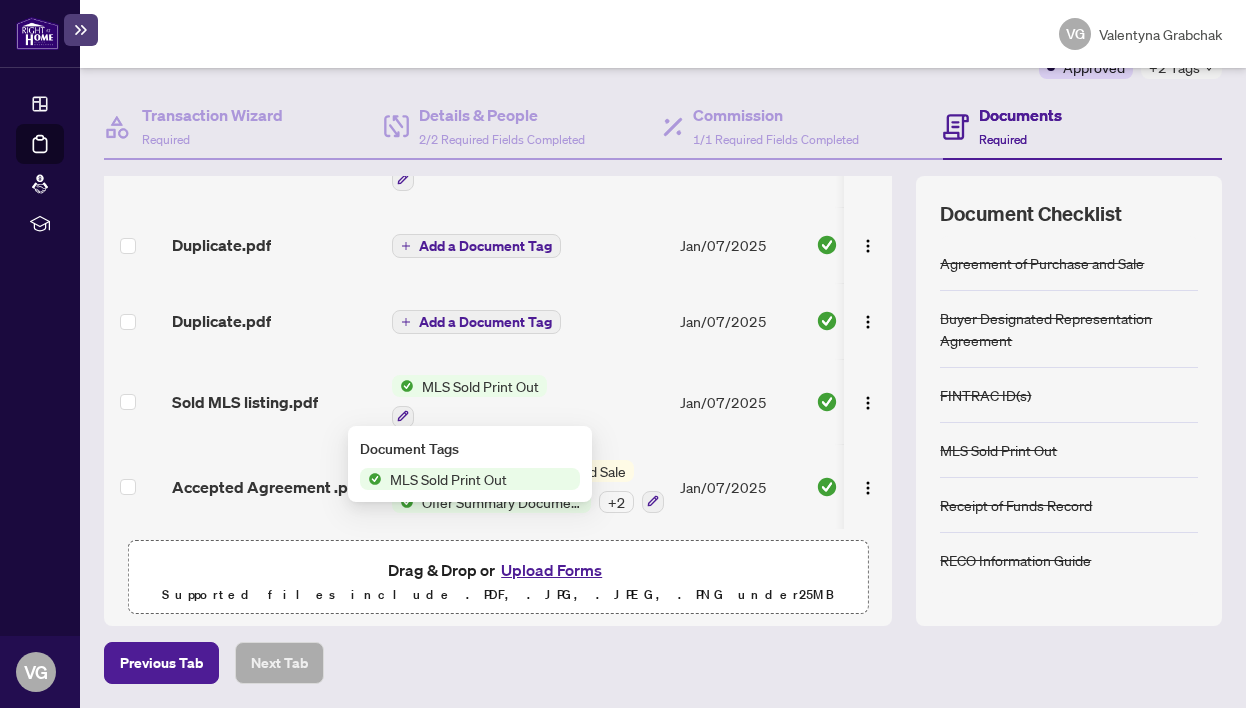 click on "MLS Sold Print Out" at bounding box center (448, 479) 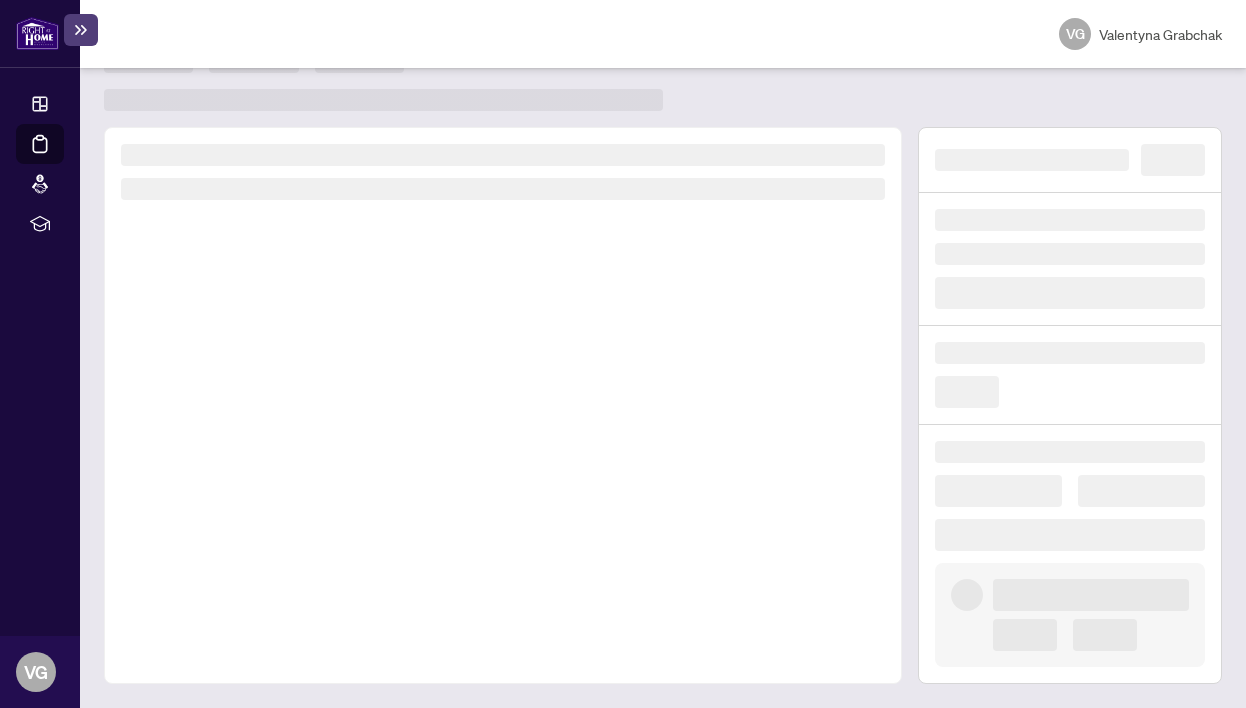 scroll, scrollTop: 0, scrollLeft: 0, axis: both 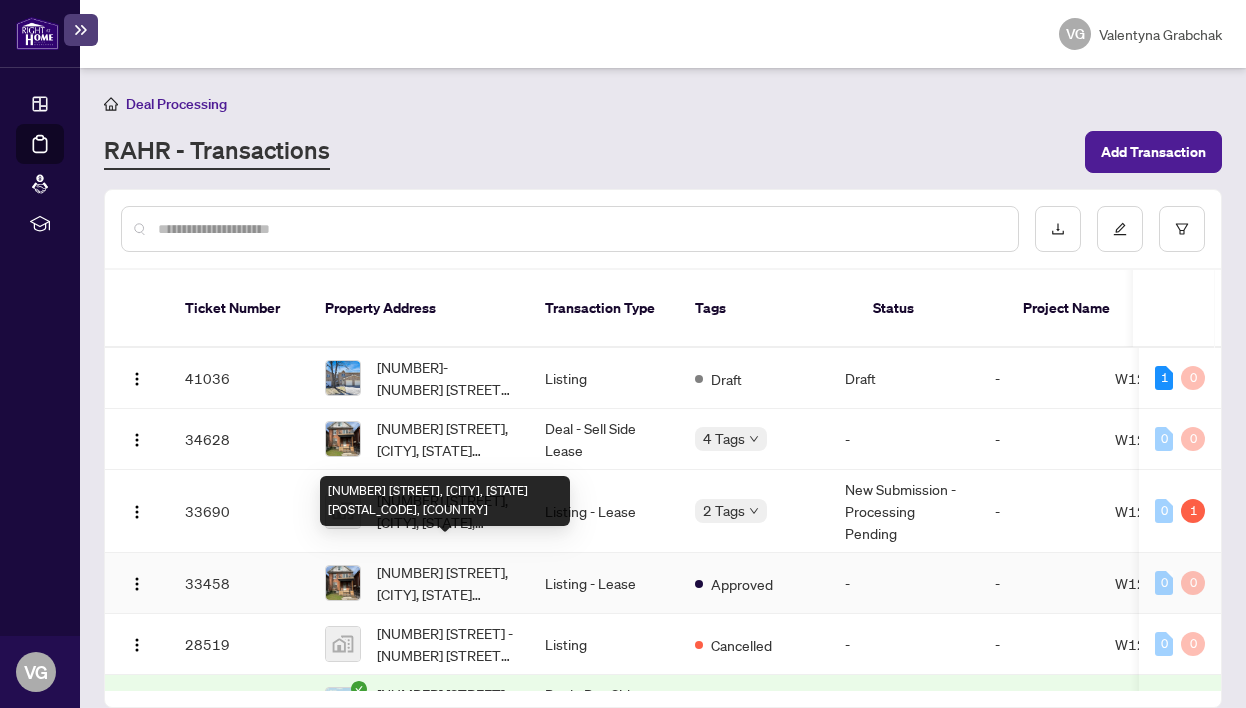 click on "[NUMBER] [STREET], [CITY], [STATE] [POSTAL_CODE], [COUNTRY]" at bounding box center (445, 583) 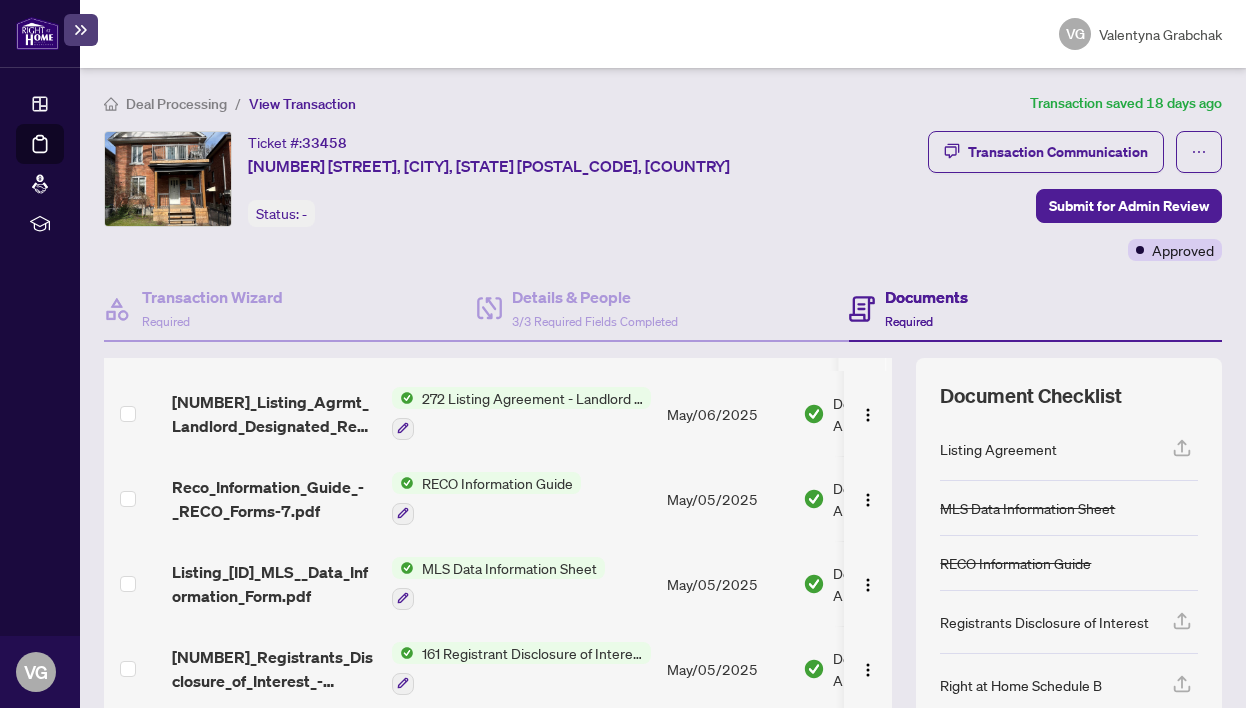 scroll, scrollTop: 49, scrollLeft: 0, axis: vertical 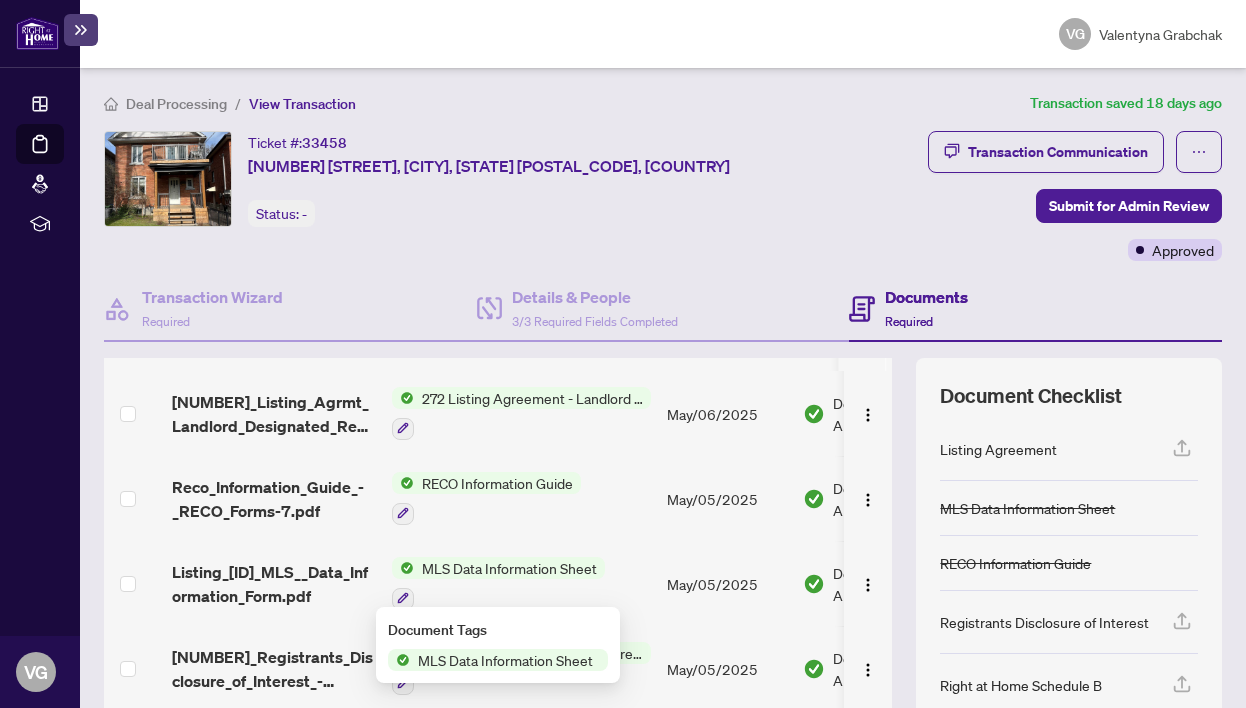 click on "MLS Data Information Sheet" at bounding box center (509, 568) 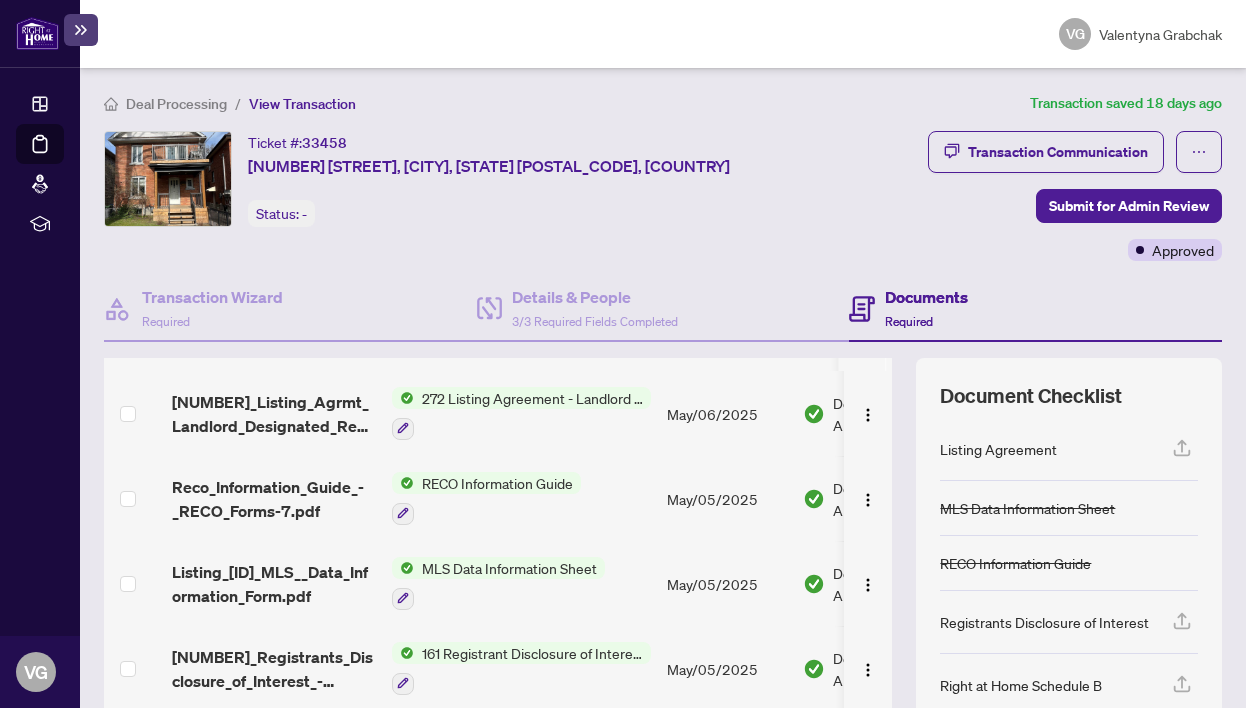 click on "MLS Data Information Sheet" at bounding box center (509, 568) 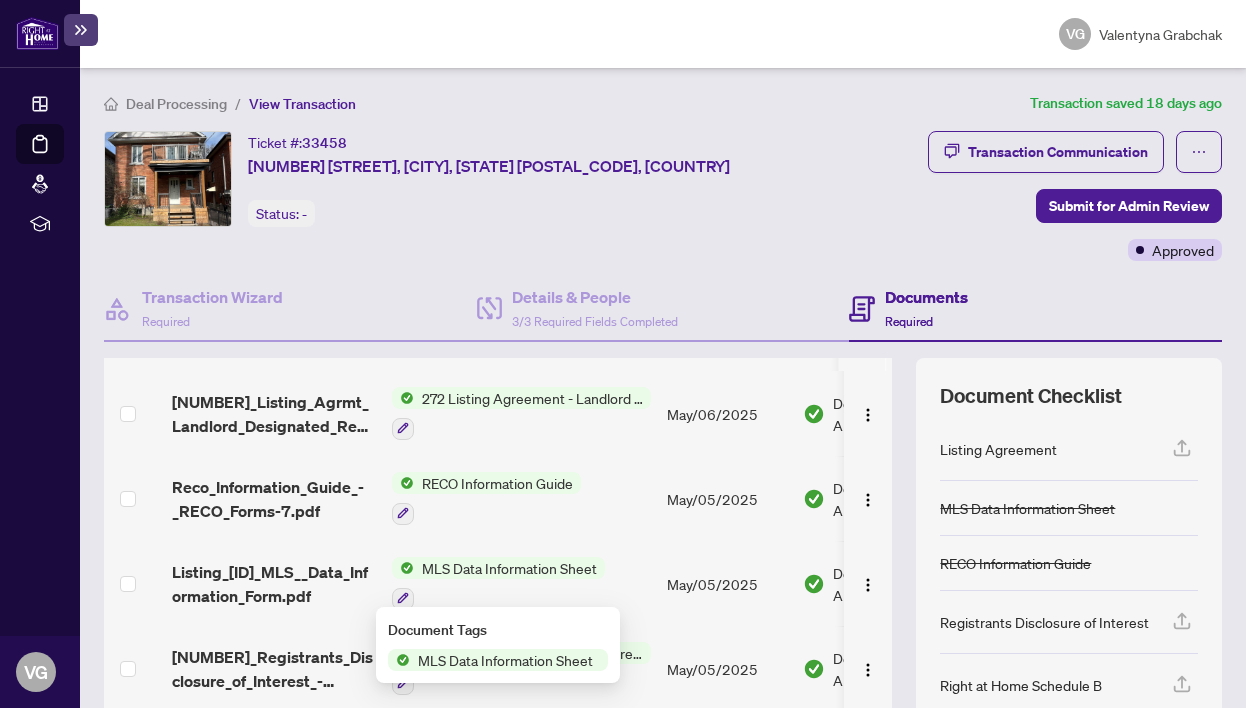 click on "MLS Data Information Sheet" at bounding box center [505, 660] 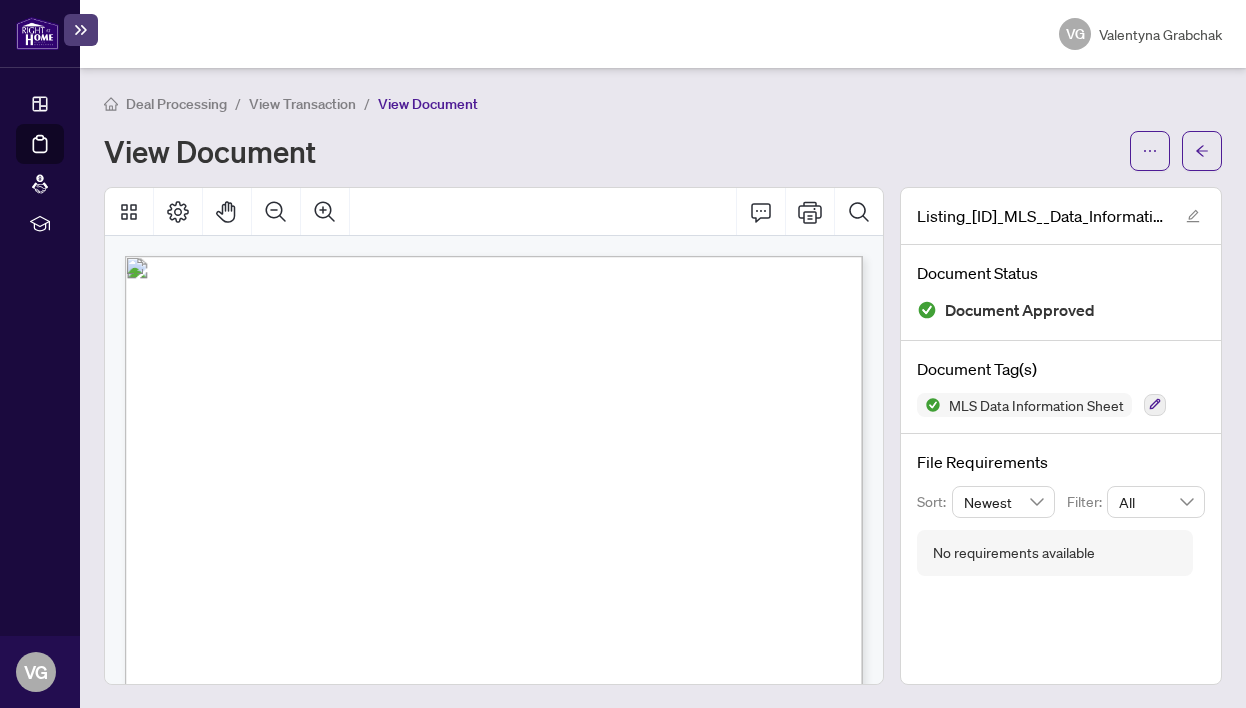 scroll, scrollTop: 0, scrollLeft: 0, axis: both 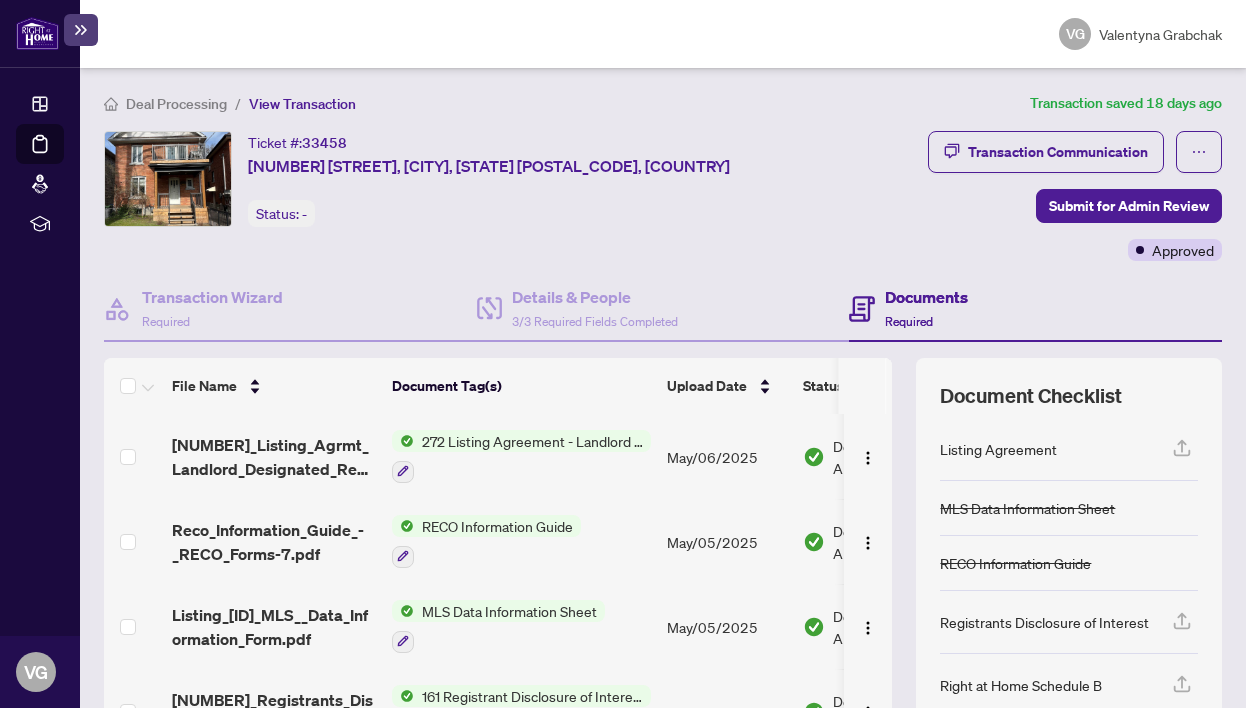 click on "272 Listing Agreement - Landlord Designated Representation Agreement Authority
to Offer for Lease" at bounding box center (532, 441) 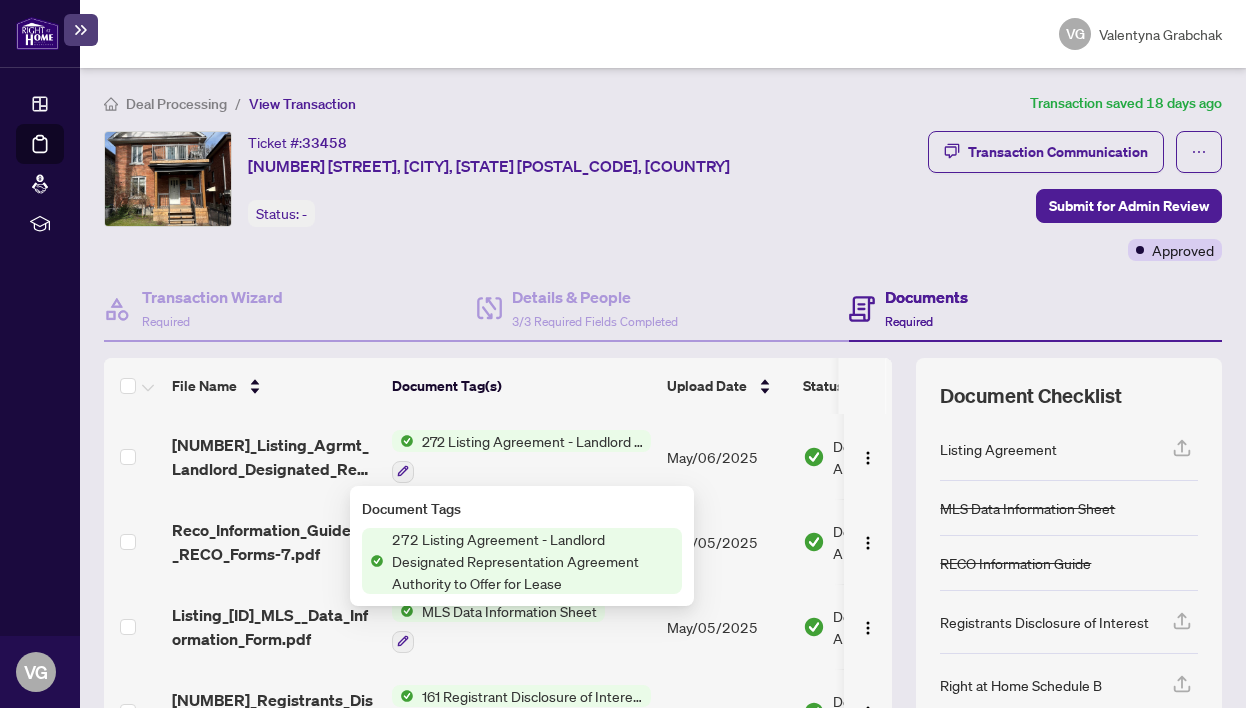 click on "272 Listing Agreement - Landlord Designated Representation Agreement Authority
to Offer for Lease" at bounding box center (533, 561) 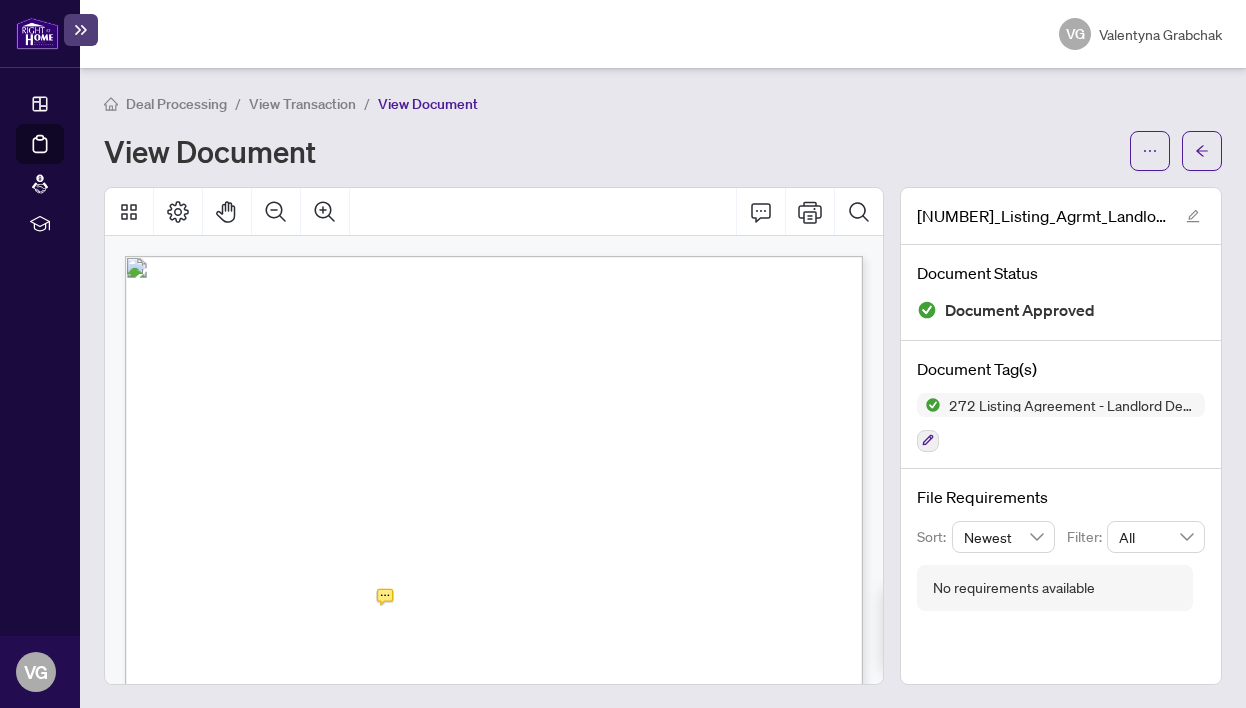 scroll, scrollTop: 0, scrollLeft: 0, axis: both 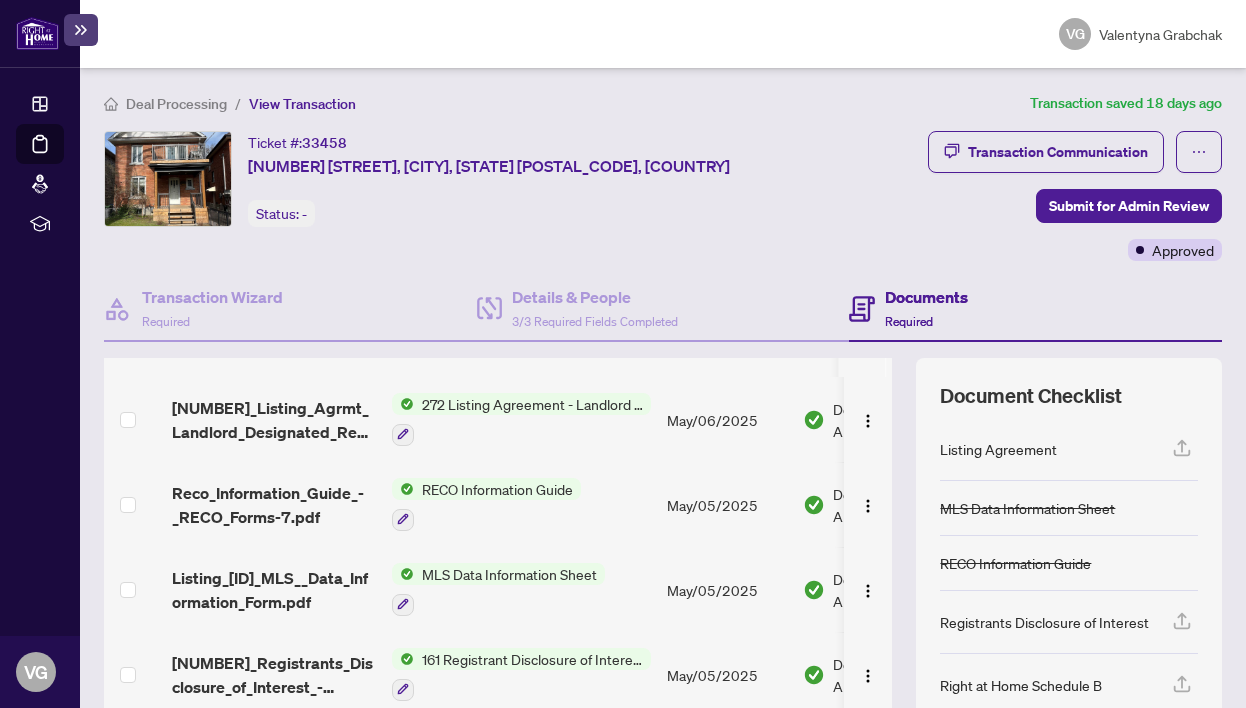 click on "RECO Information Guide" at bounding box center [497, 489] 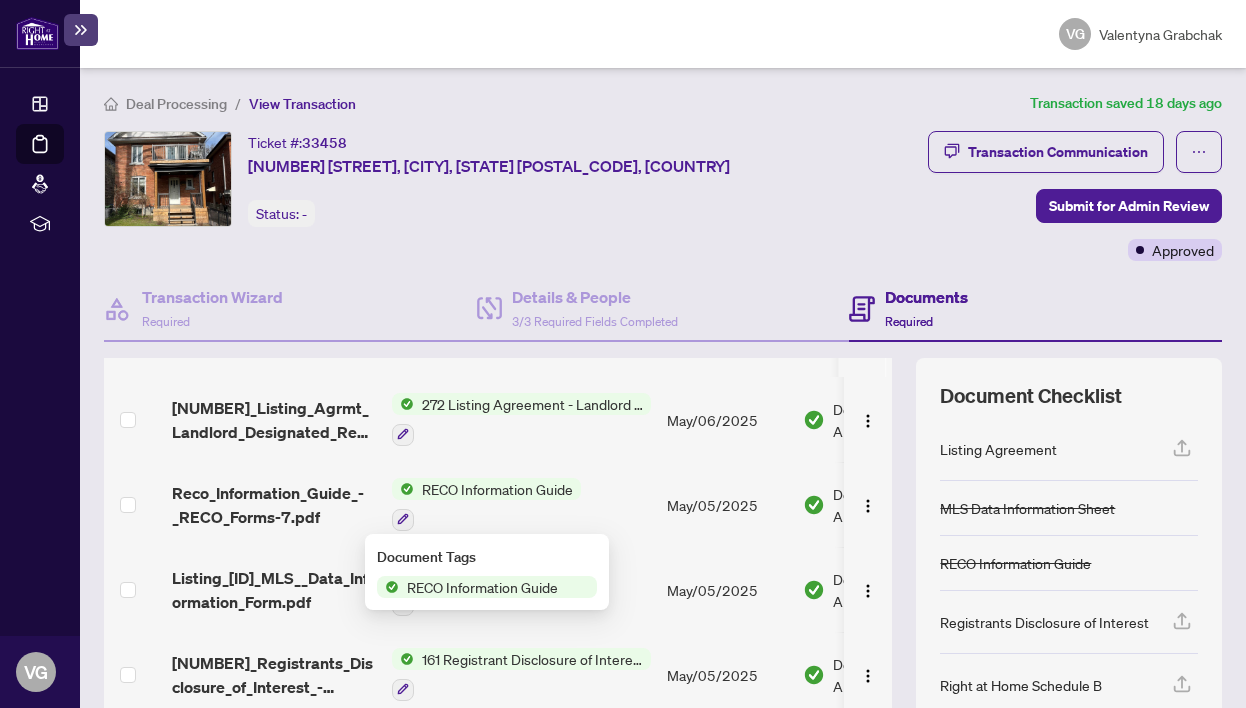 click on "RECO Information Guide" at bounding box center [497, 489] 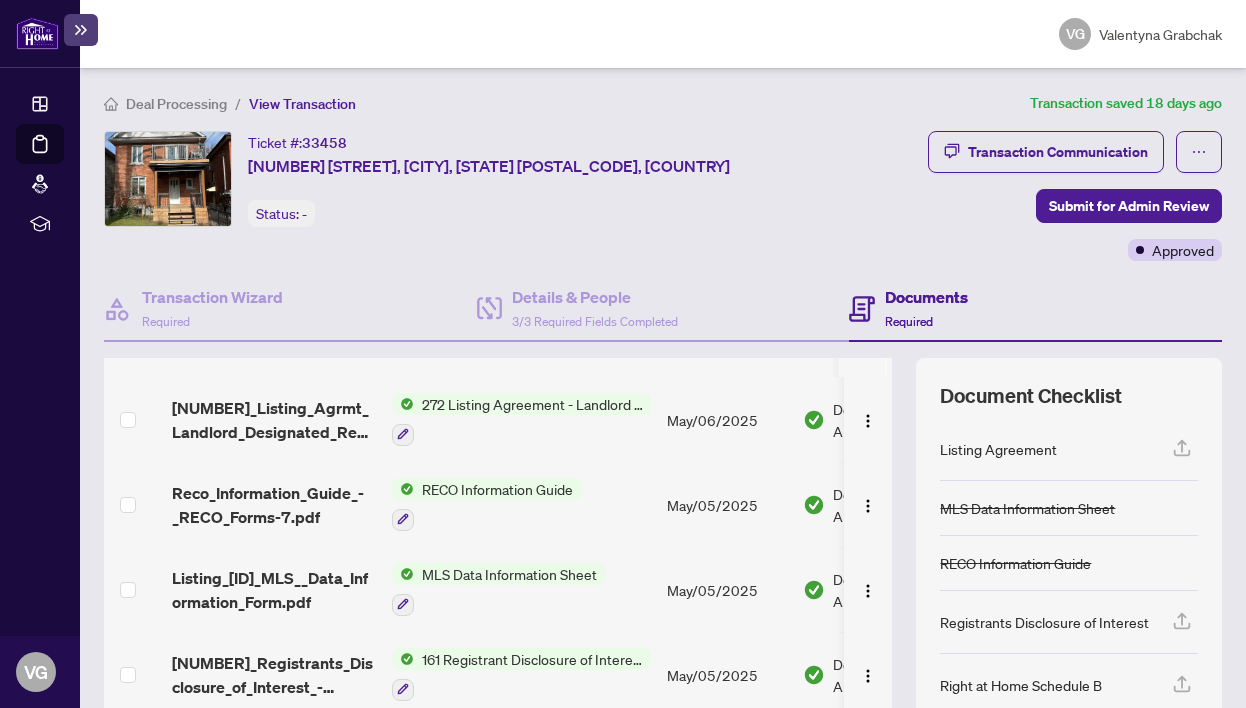 click on "RECO Information Guide" at bounding box center [497, 489] 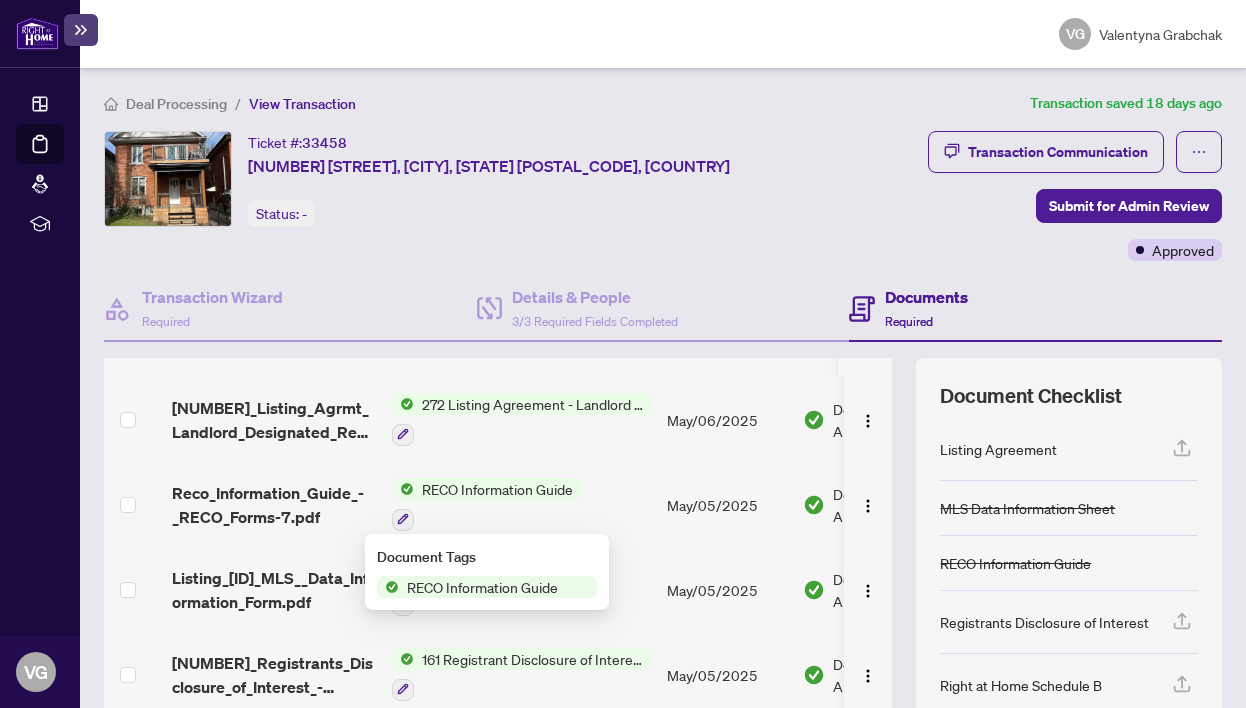 click on "RECO Information Guide" at bounding box center [482, 587] 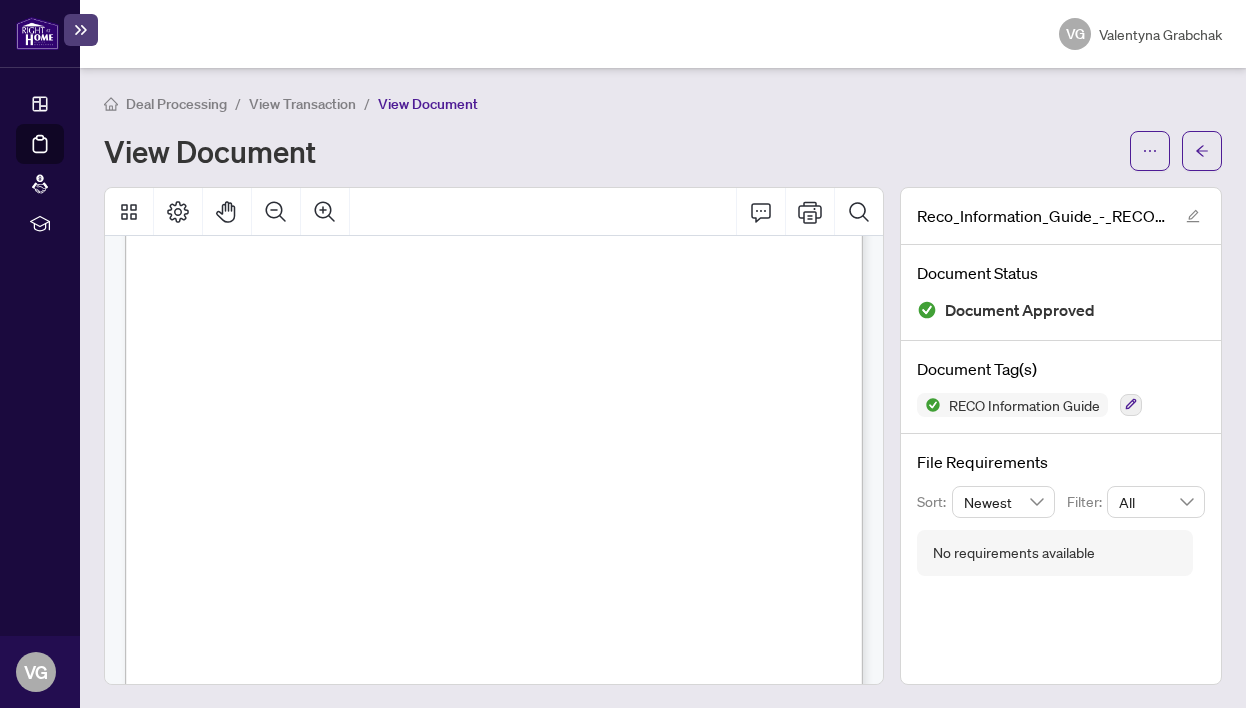 scroll, scrollTop: 11829, scrollLeft: 0, axis: vertical 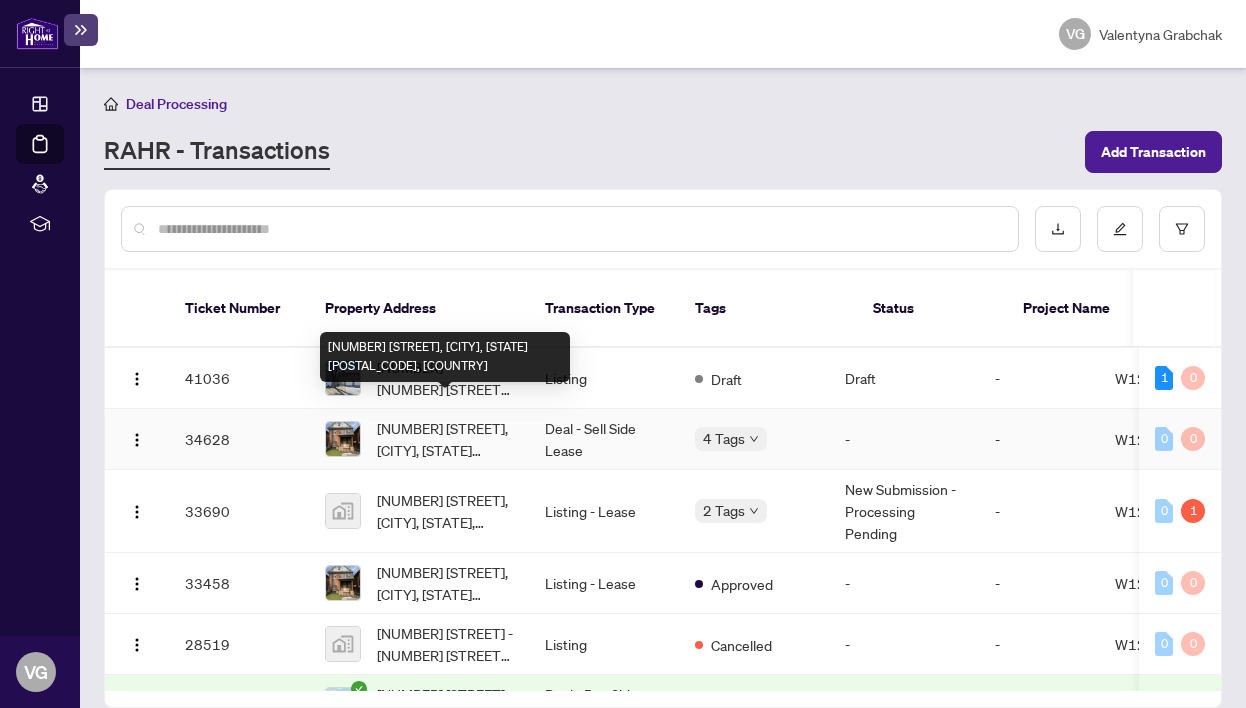 click on "[NUMBER] [STREET], [CITY], [STATE] [POSTAL_CODE], [COUNTRY]" at bounding box center (445, 439) 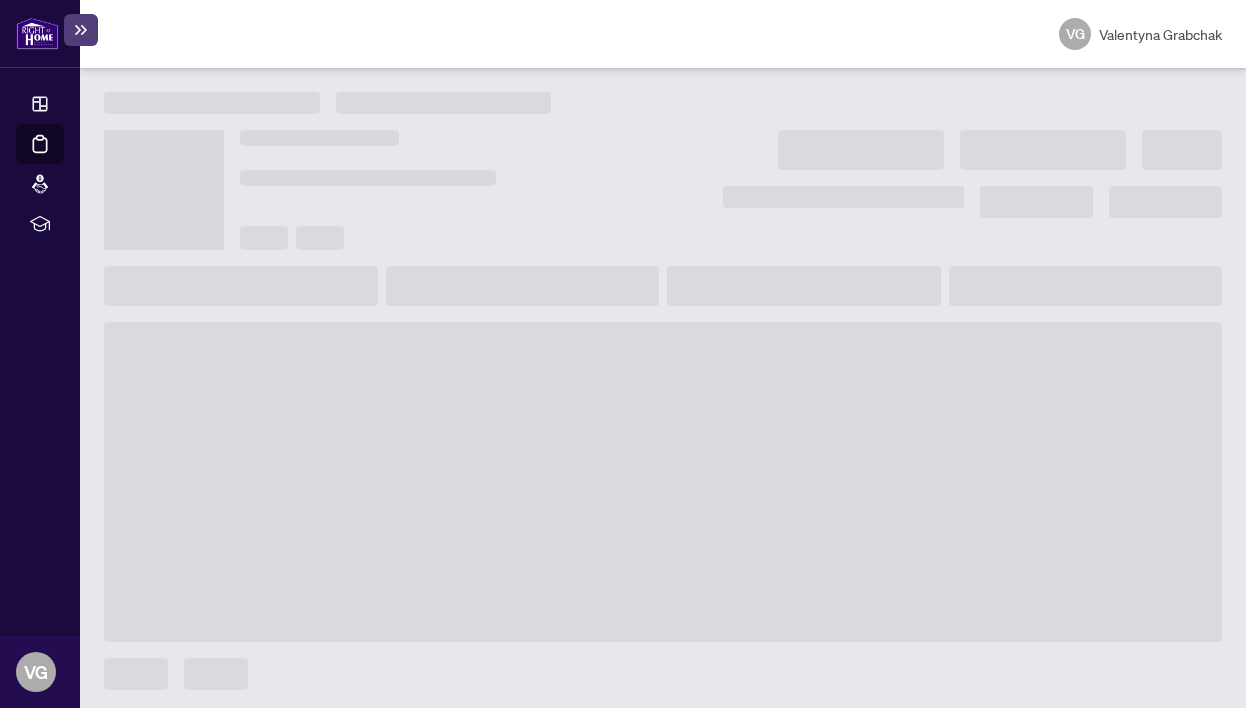 click at bounding box center [663, 482] 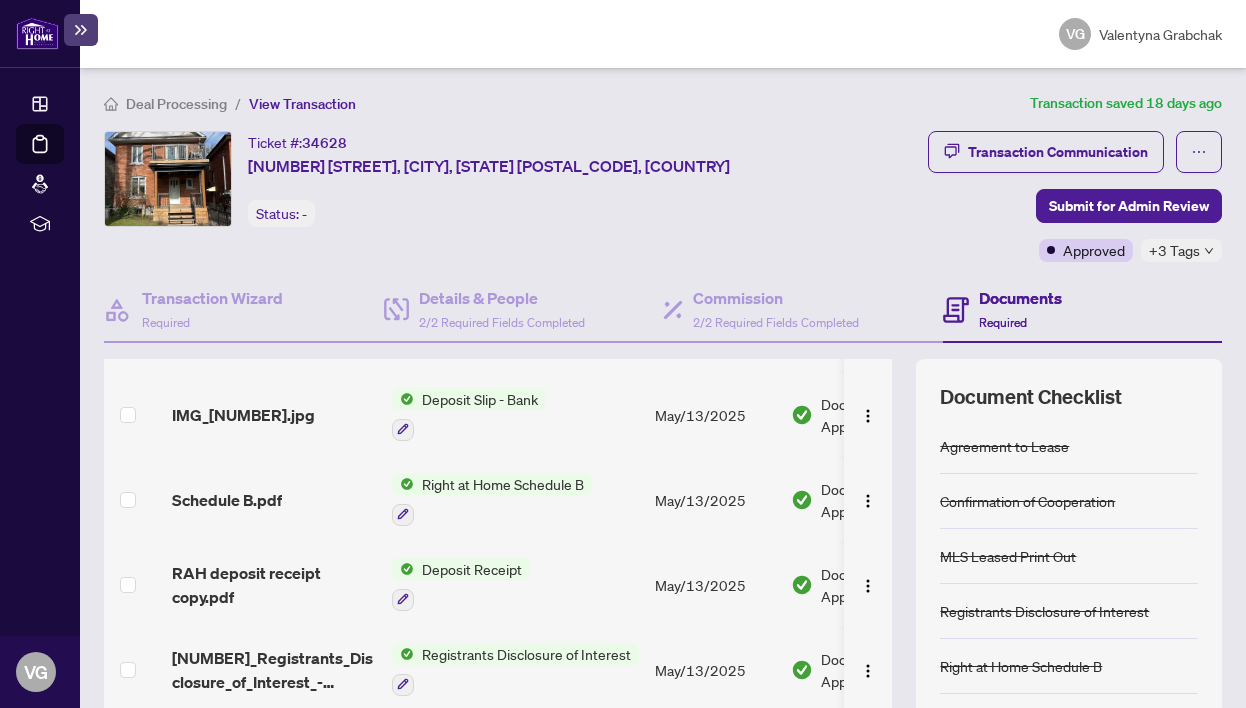 scroll, scrollTop: 881, scrollLeft: 0, axis: vertical 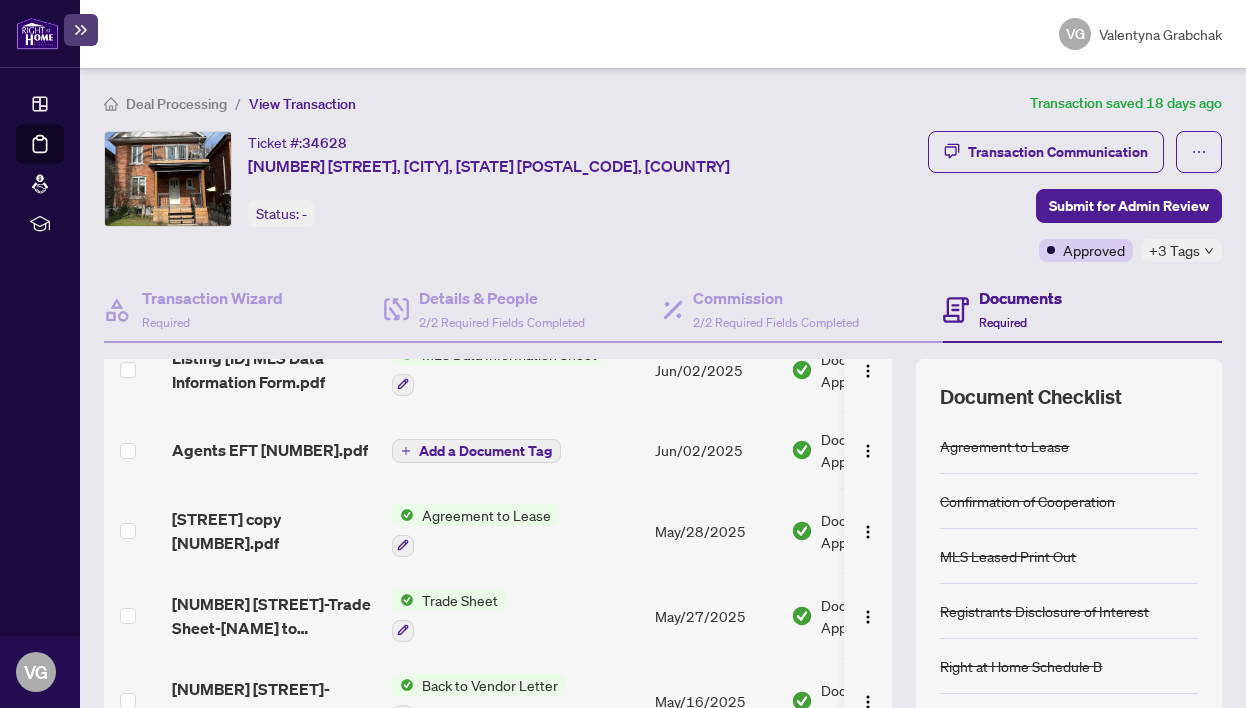 click on "Trade Sheet" at bounding box center [460, 600] 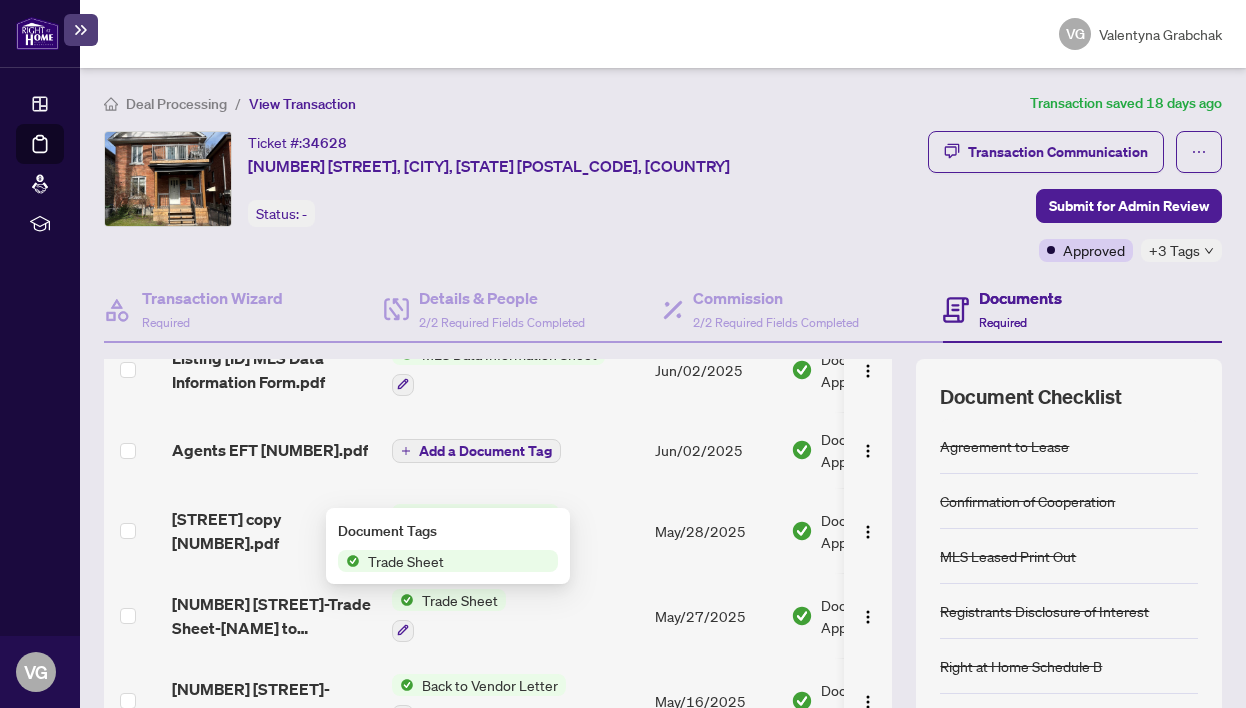 click on "Trade Sheet" at bounding box center [448, 561] 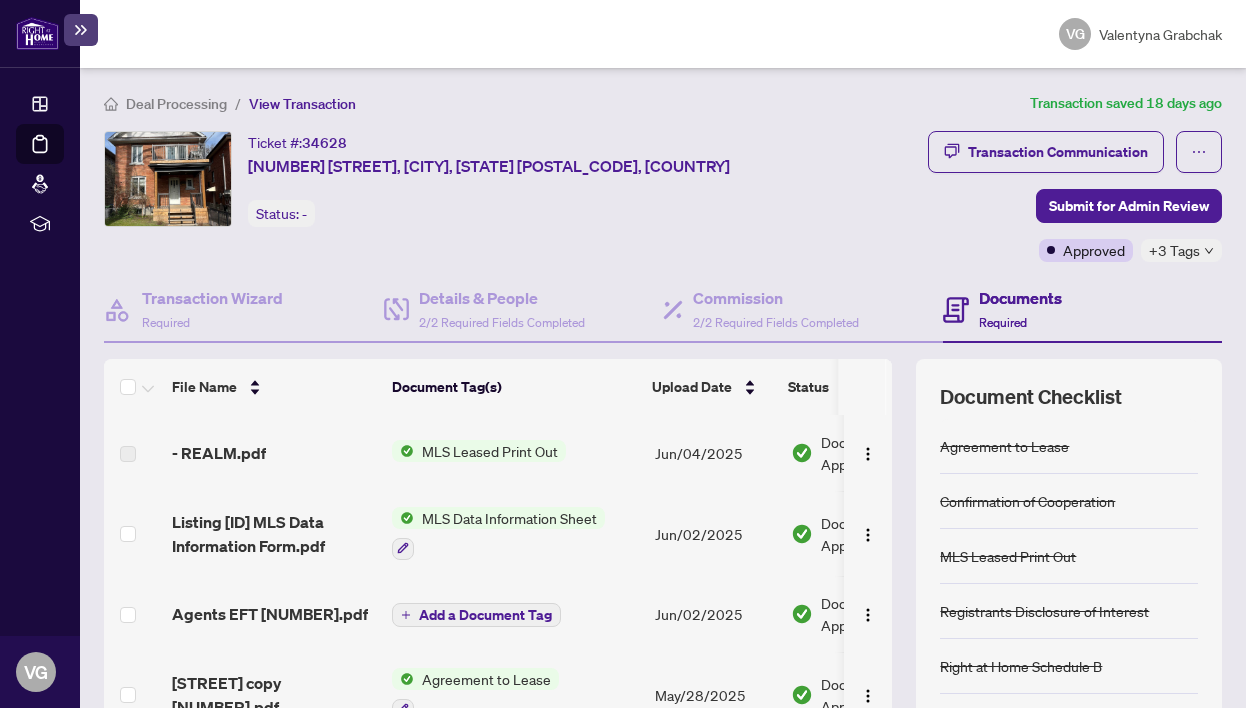 click on "MLS Data Information Sheet" at bounding box center [509, 518] 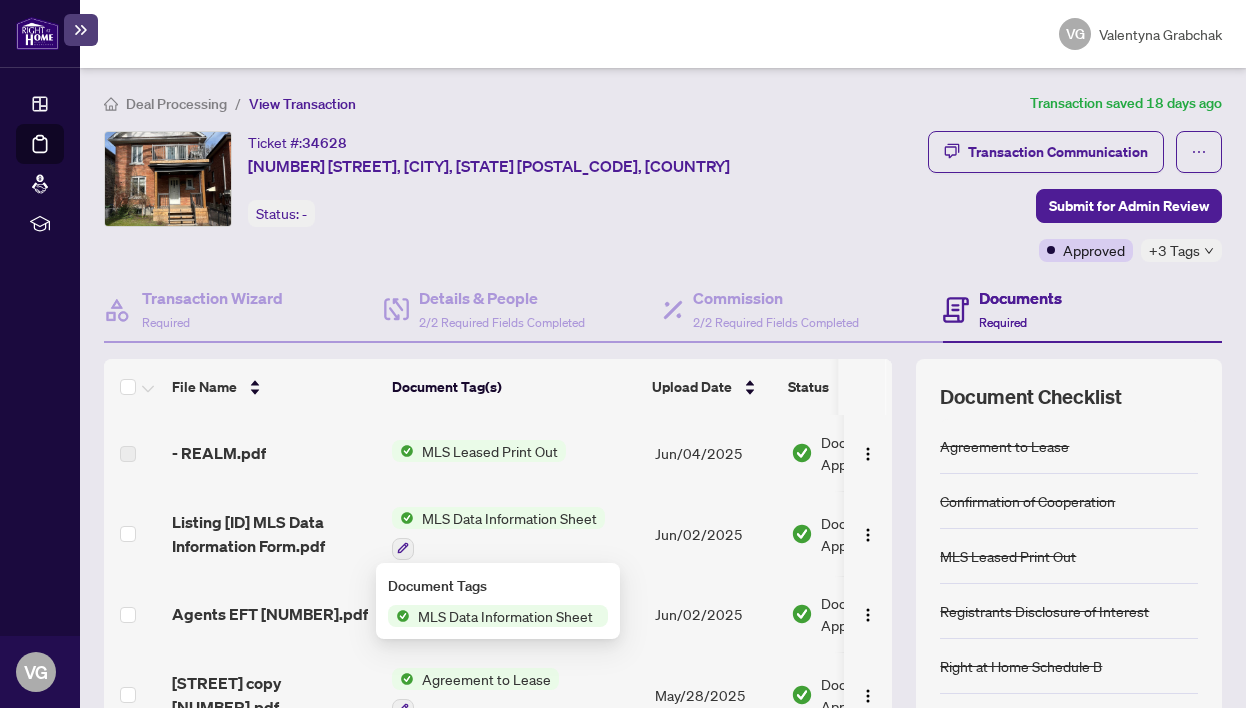 click on "MLS Data Information Sheet" at bounding box center (505, 616) 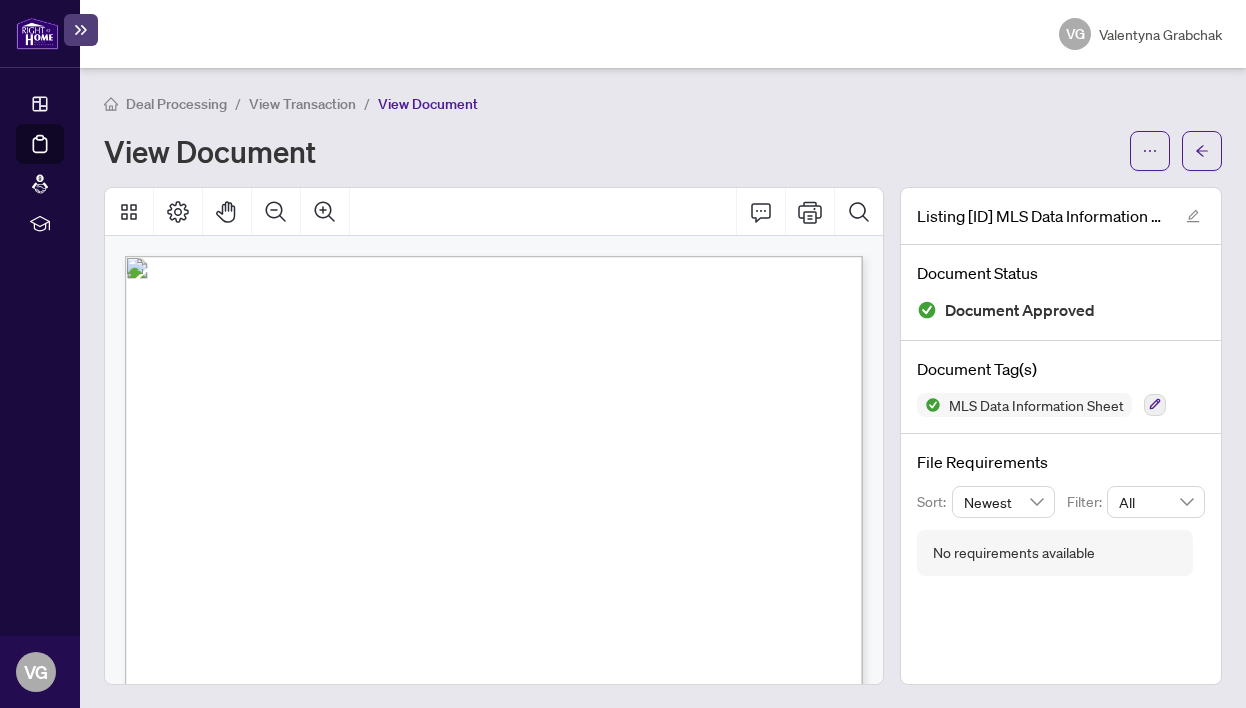 scroll, scrollTop: 0, scrollLeft: 0, axis: both 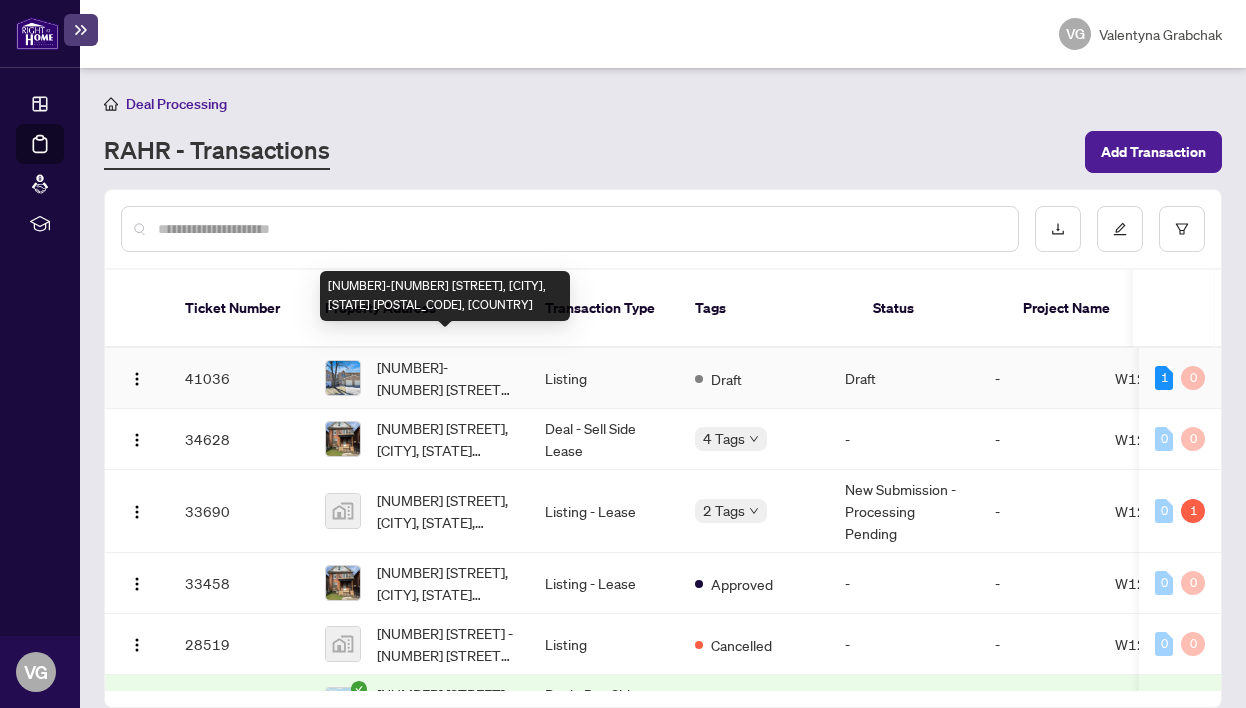 click on "[NUMBER]-[NUMBER] [STREET], [CITY], [STATE] [POSTAL_CODE], [COUNTRY]" at bounding box center [445, 378] 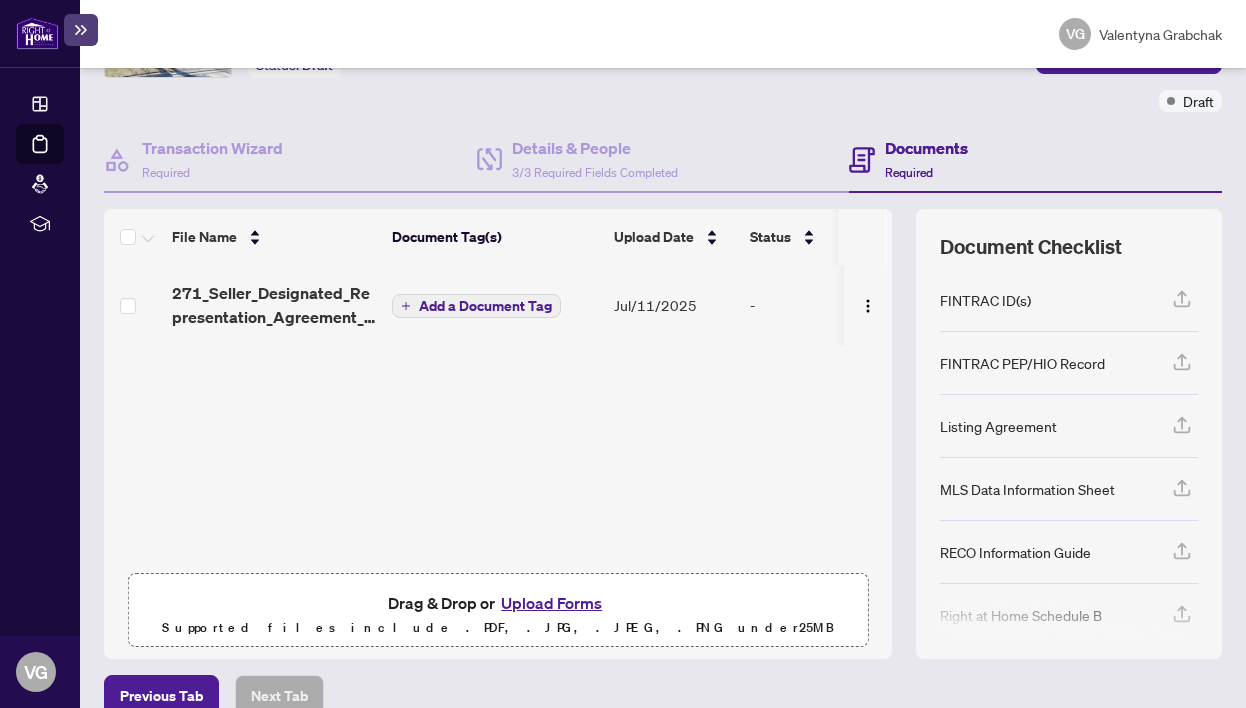 scroll, scrollTop: 151, scrollLeft: 0, axis: vertical 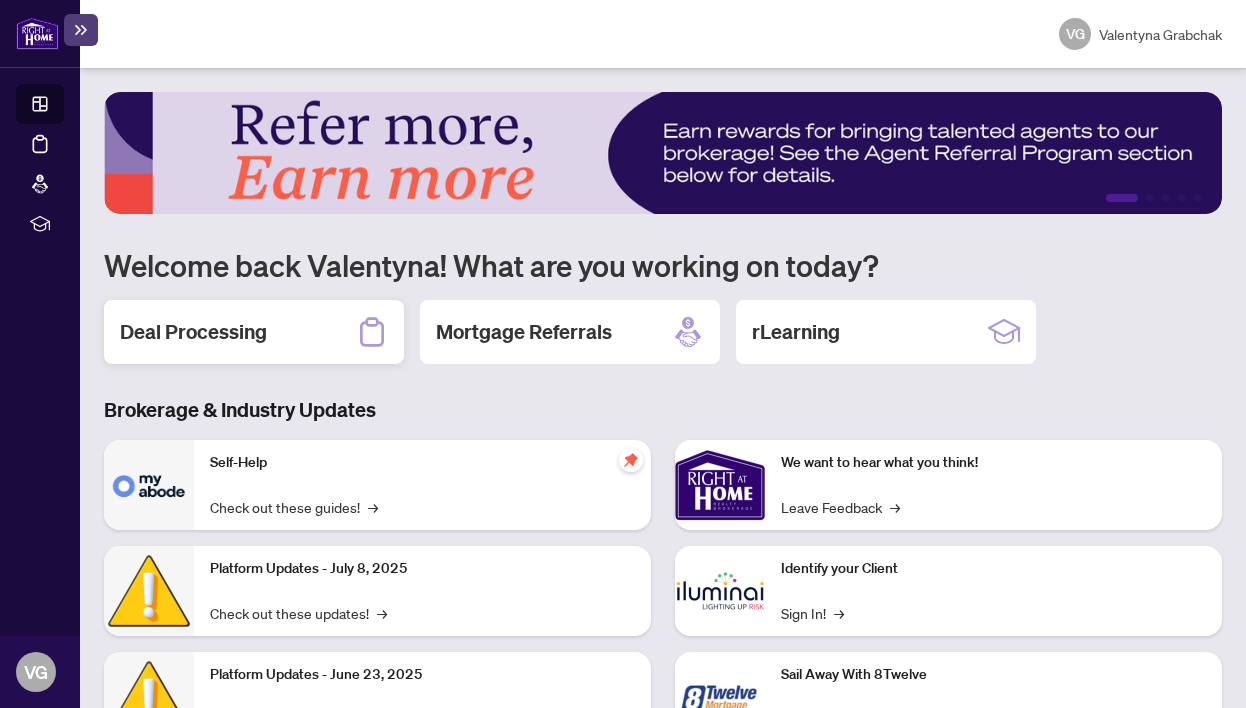 click on "Deal Processing" at bounding box center (193, 332) 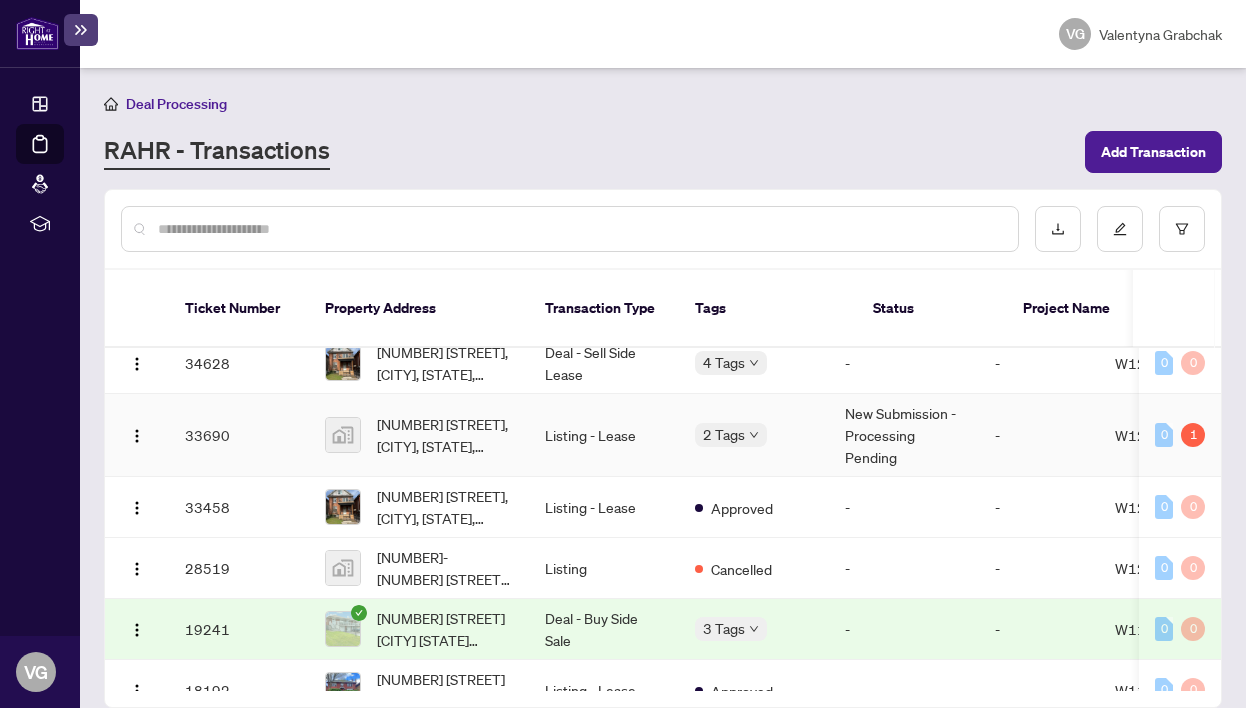 scroll, scrollTop: 78, scrollLeft: 0, axis: vertical 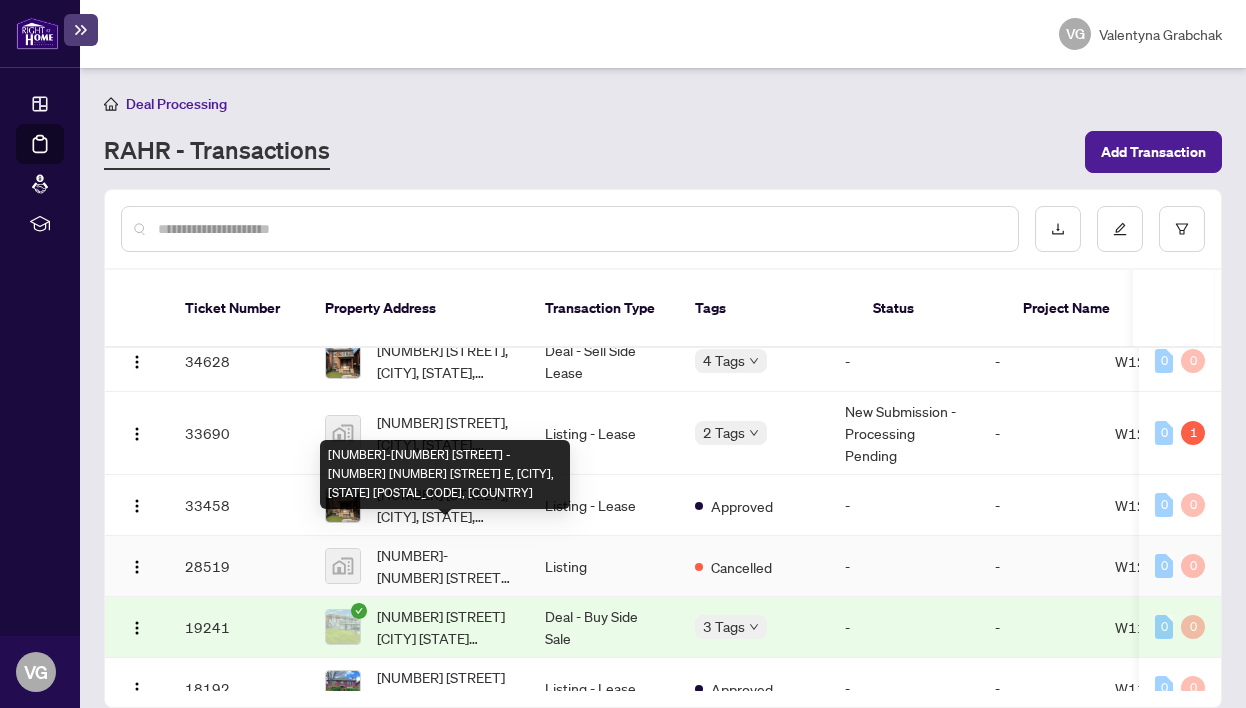 click on "[NUMBER]-[NUMBER] [STREET] -[NUMBER] [NUMBER] [STREET] E, [CITY], [STATE] [POSTAL_CODE], [COUNTRY]" at bounding box center (445, 566) 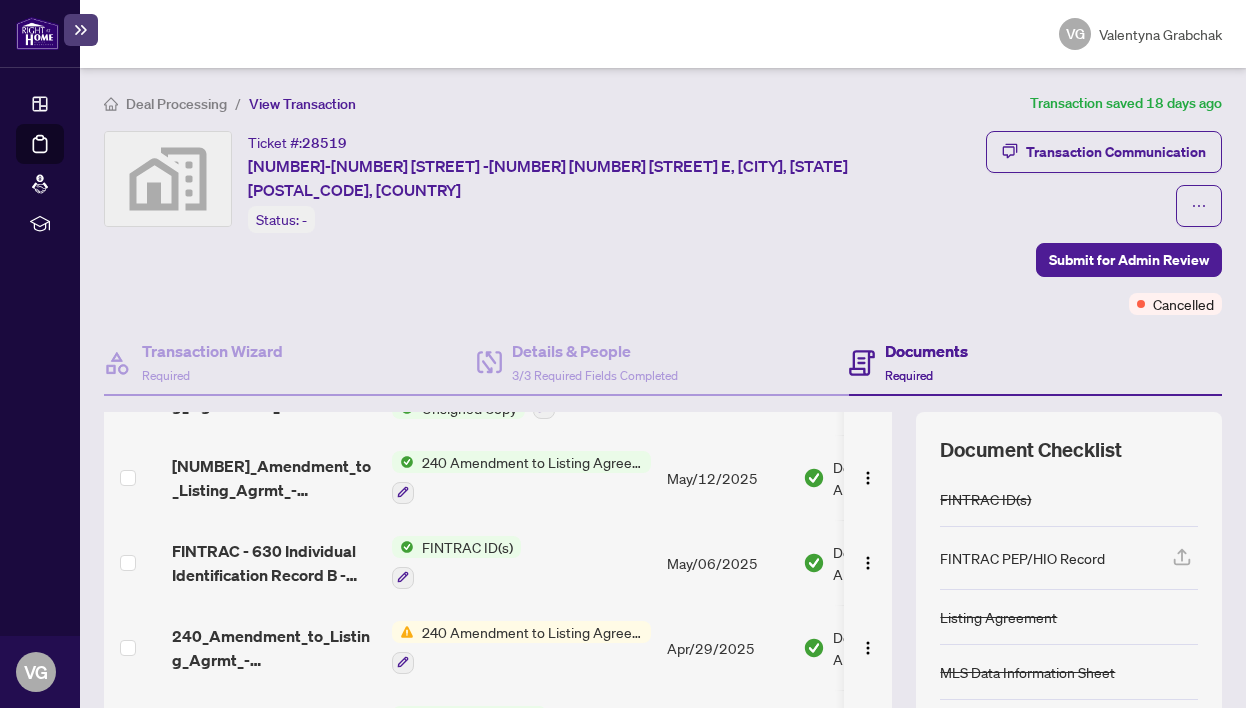 scroll, scrollTop: 292, scrollLeft: 0, axis: vertical 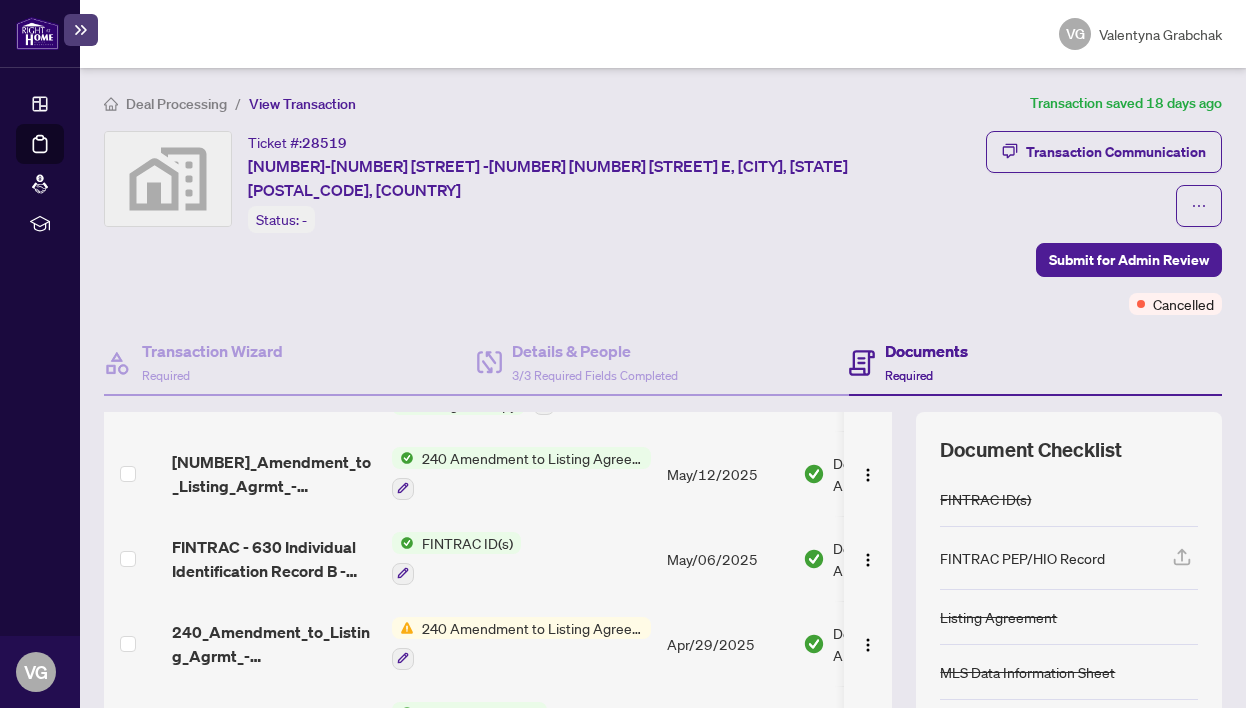 click on "FINTRAC ID(s)" at bounding box center [467, 543] 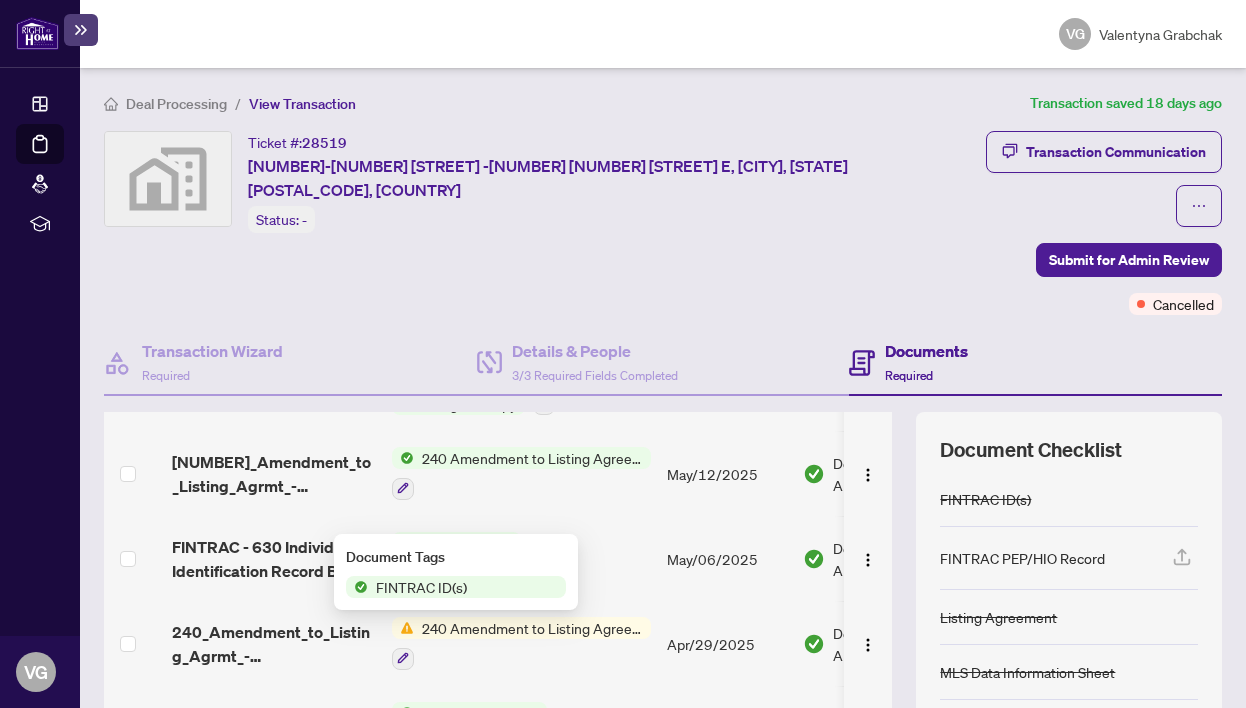 click on "FINTRAC ID(s)" at bounding box center (421, 587) 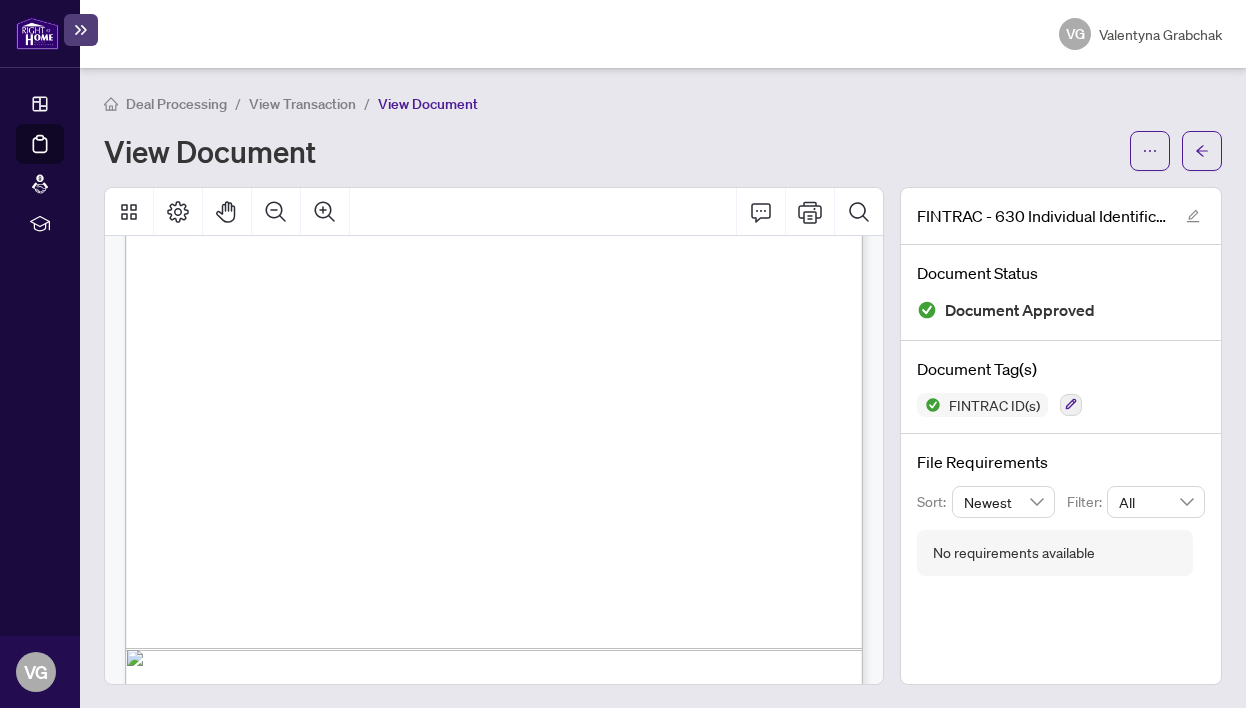 scroll, scrollTop: 3486, scrollLeft: 0, axis: vertical 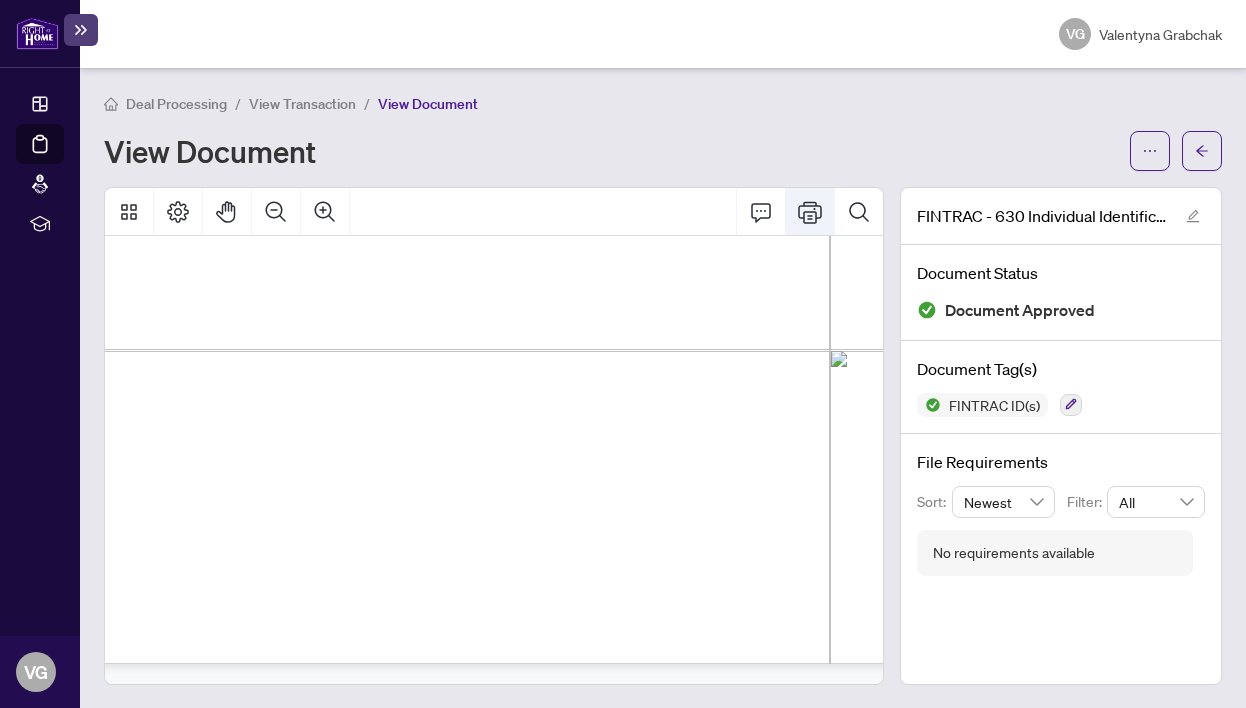 click 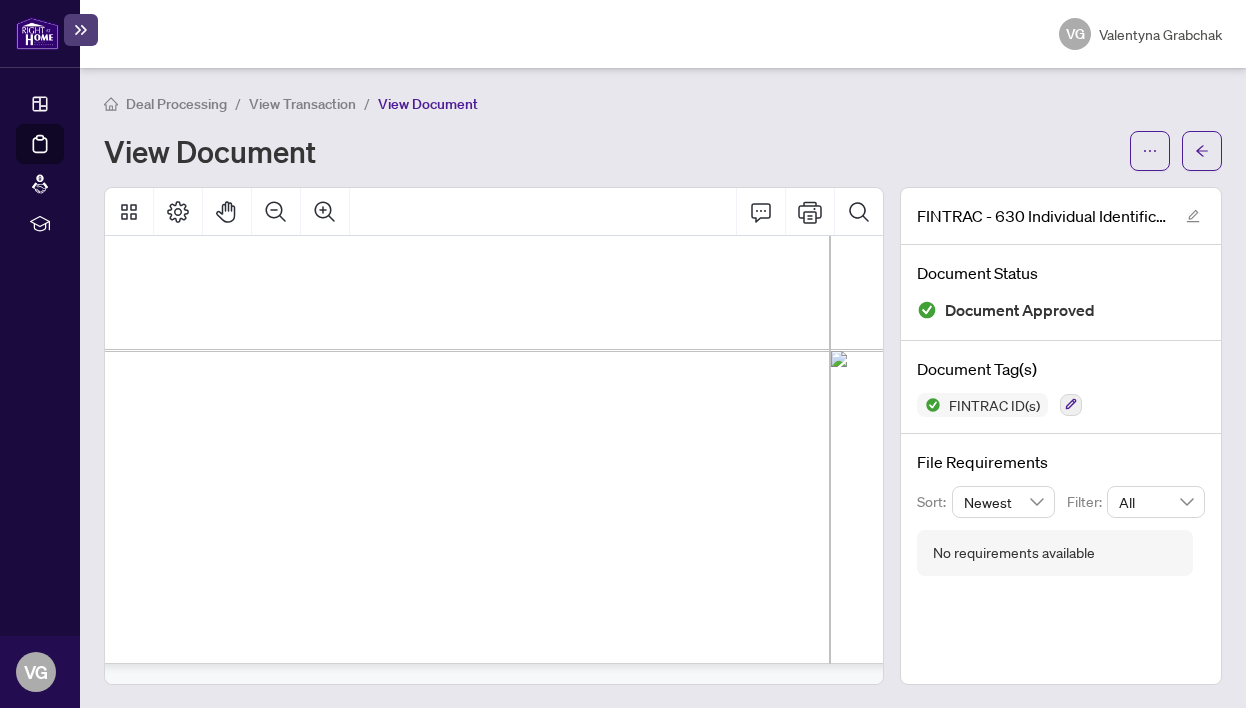 scroll, scrollTop: 3123, scrollLeft: 62, axis: both 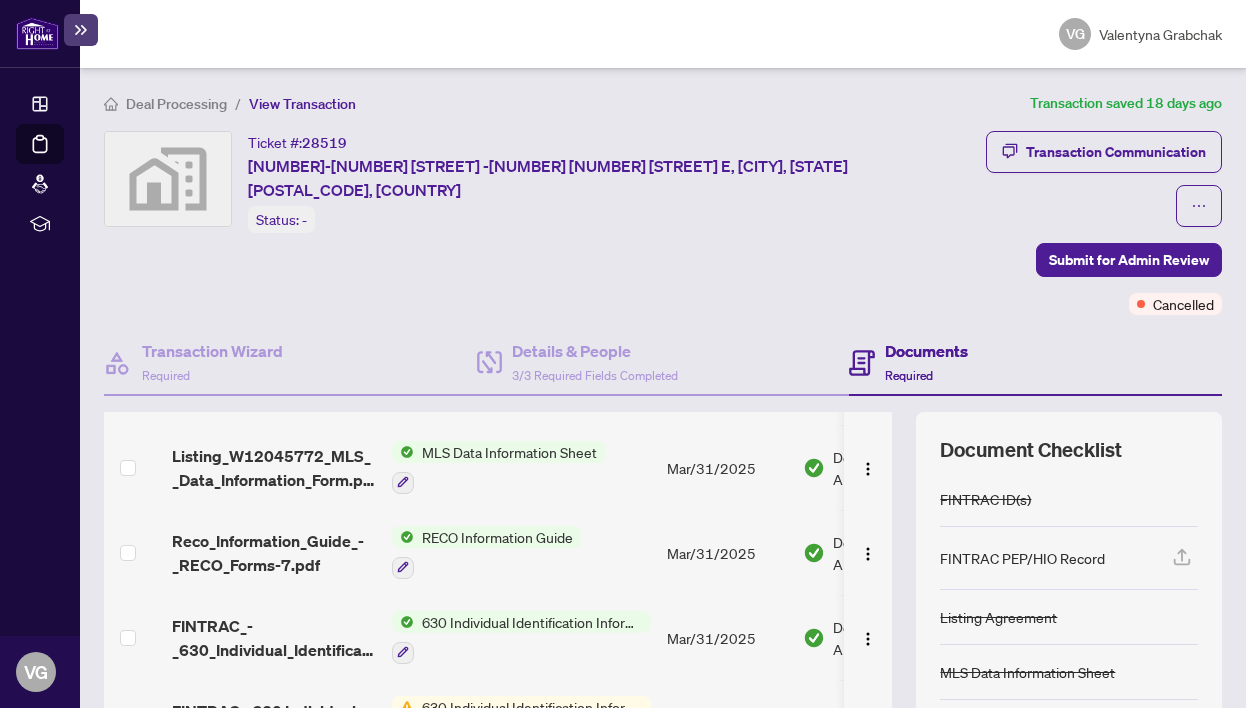 click on "630 Individual Identification Information Record" at bounding box center (532, 622) 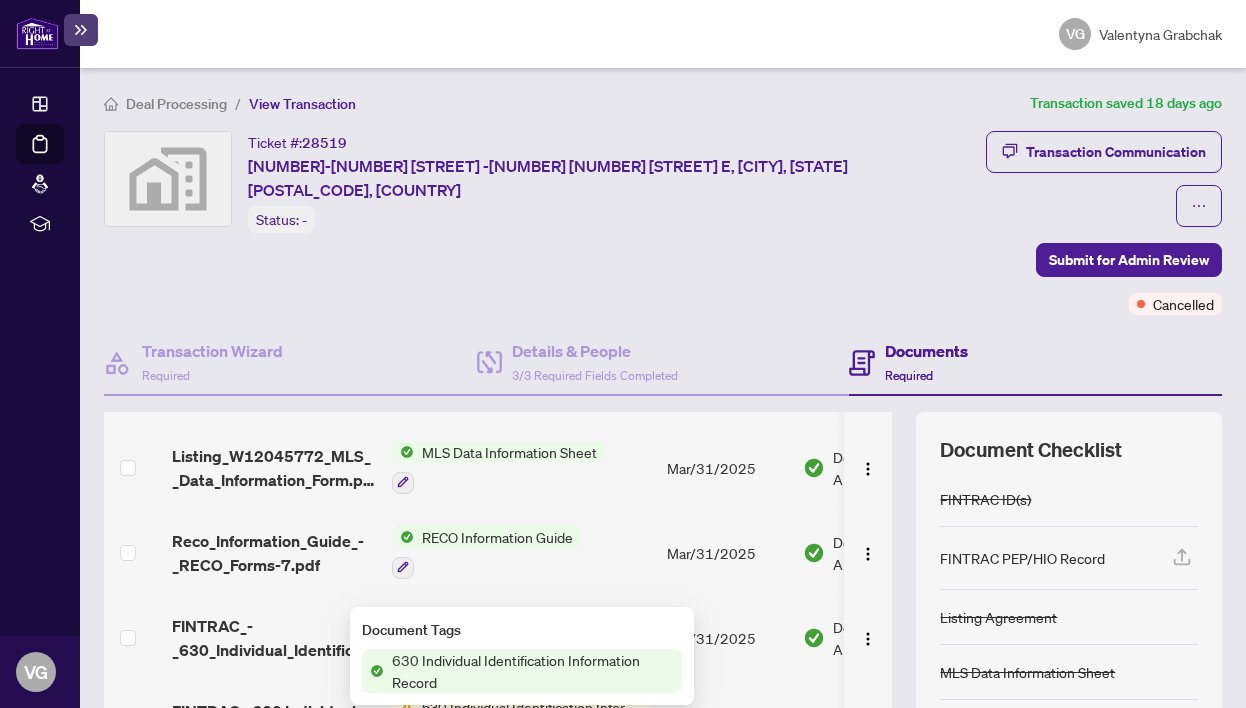 click on "630 Individual Identification Information Record" at bounding box center (532, 622) 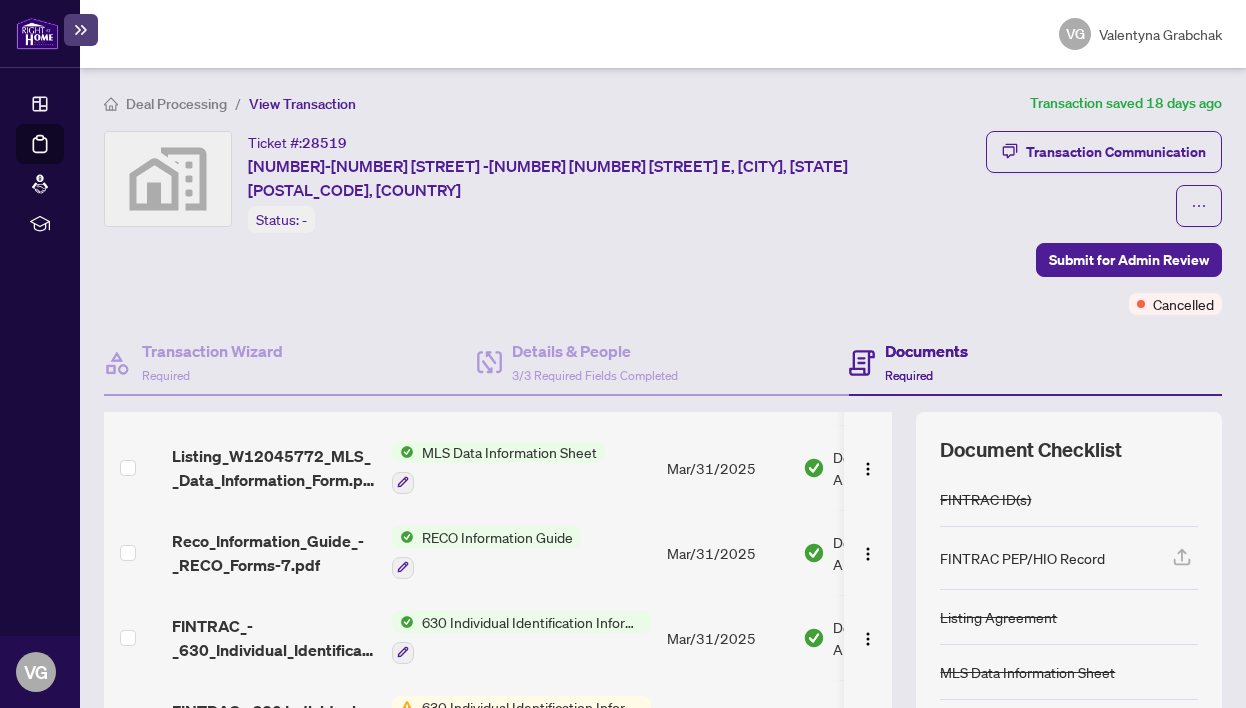 click on "630 Individual Identification Information Record" at bounding box center [532, 707] 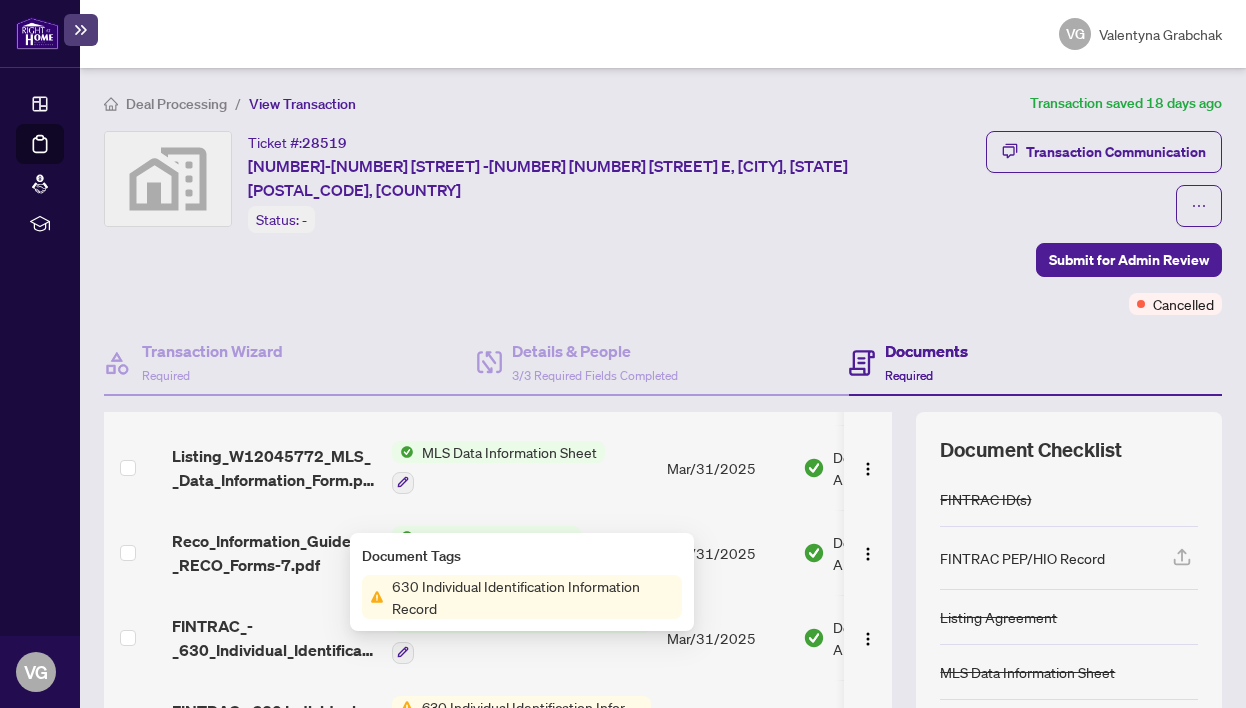click on "630 Individual Identification Information Record" at bounding box center (533, 597) 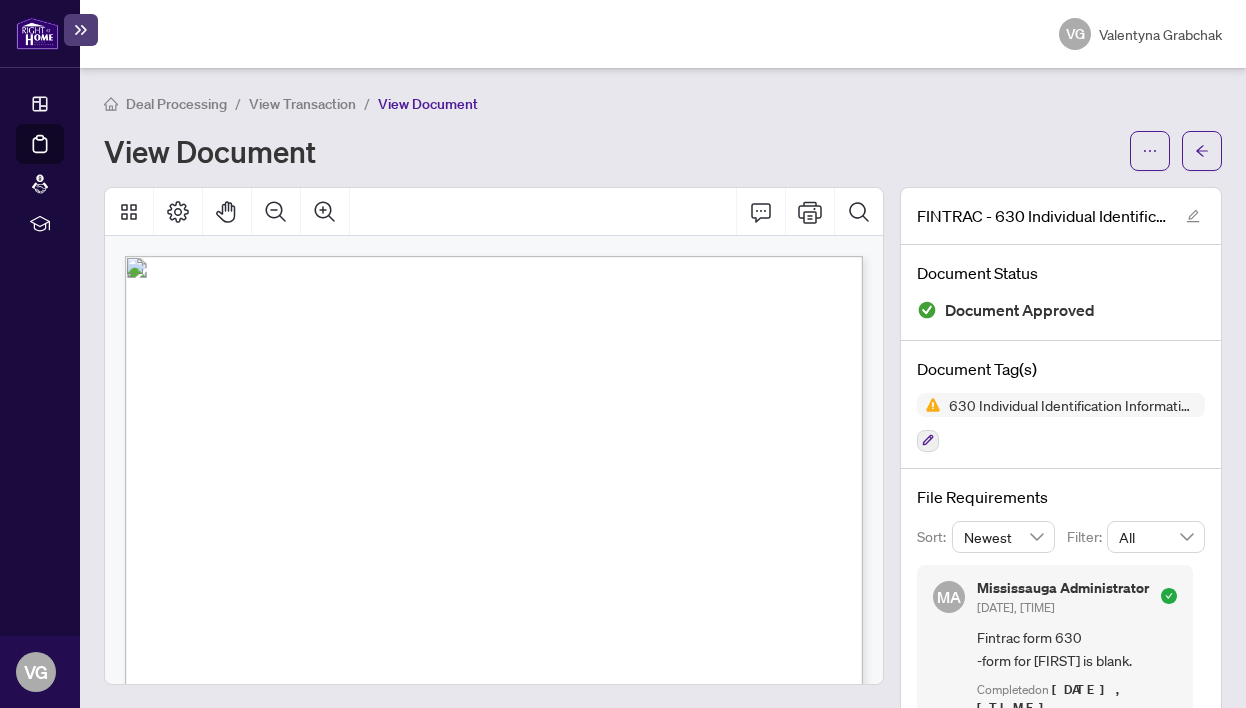 scroll, scrollTop: 0, scrollLeft: 0, axis: both 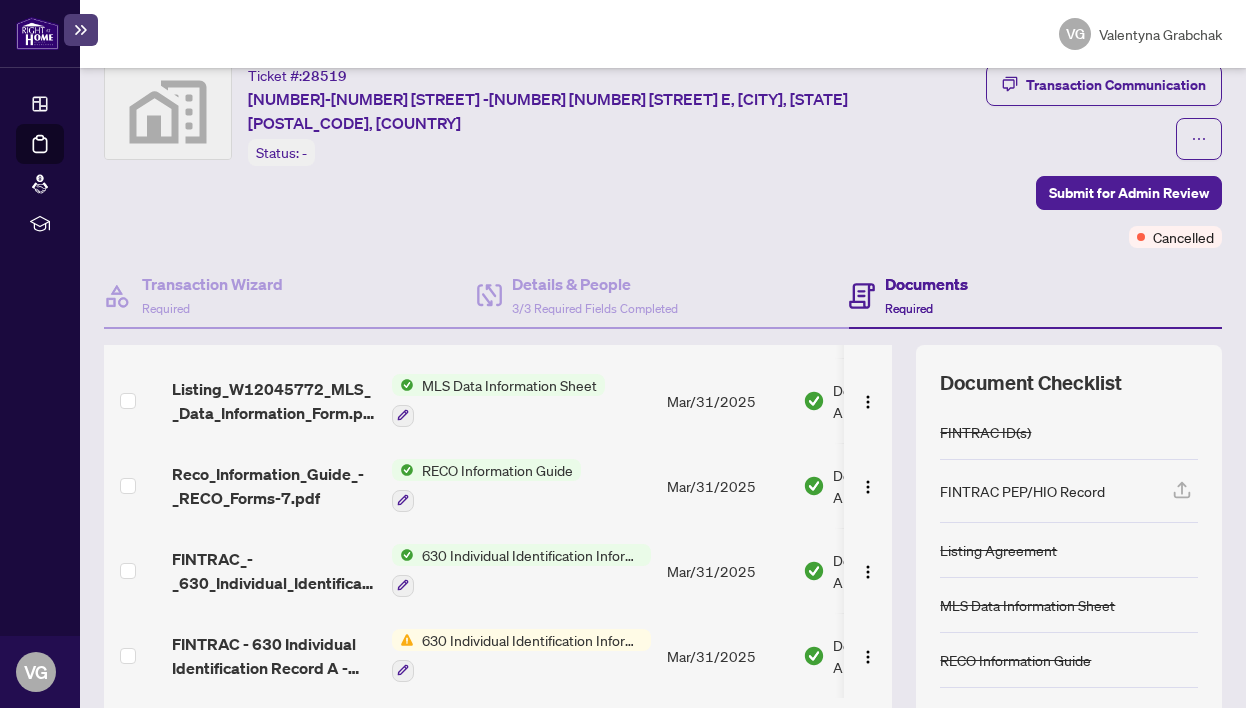 click on "630 Individual Identification Information Record" at bounding box center (532, 555) 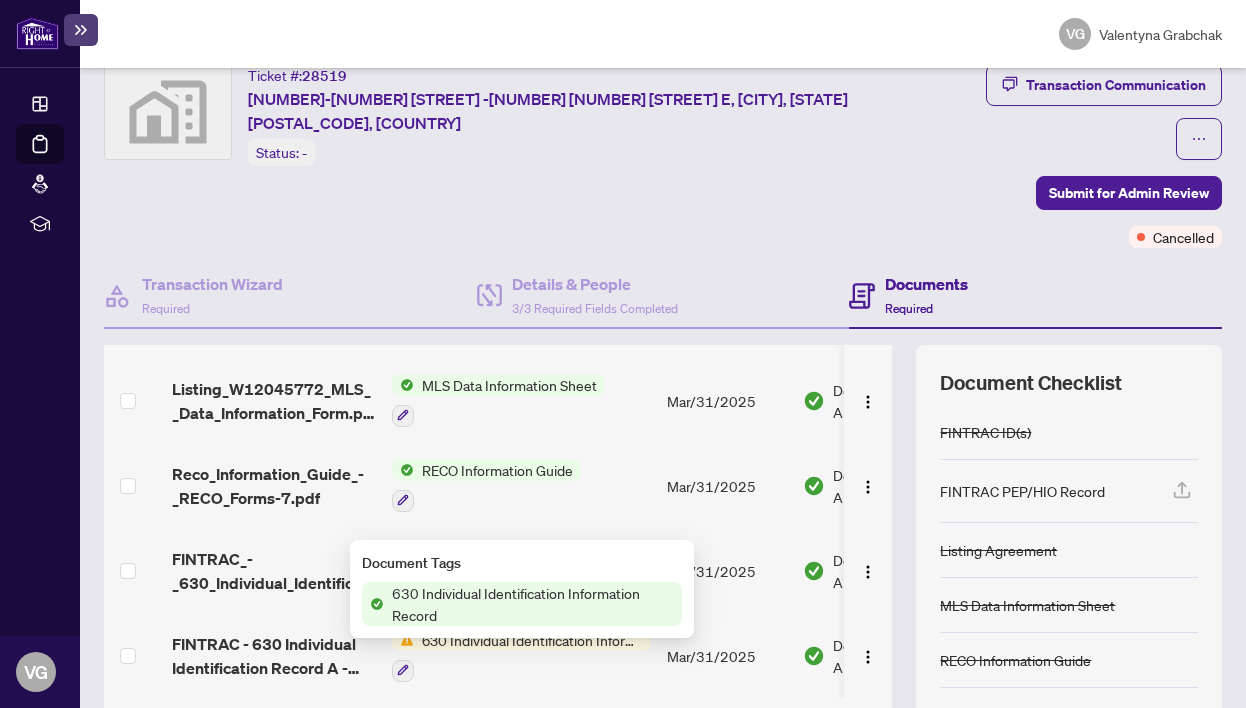 click on "630 Individual Identification Information Record" at bounding box center (533, 604) 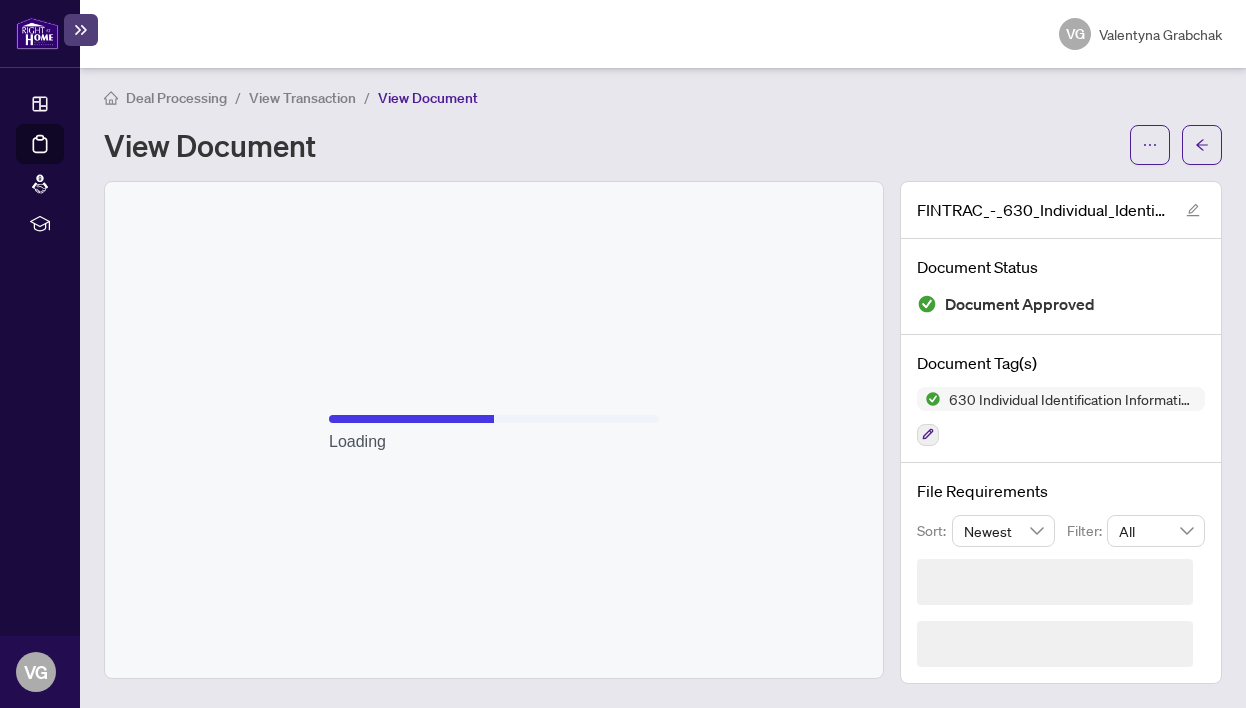 scroll, scrollTop: 0, scrollLeft: 0, axis: both 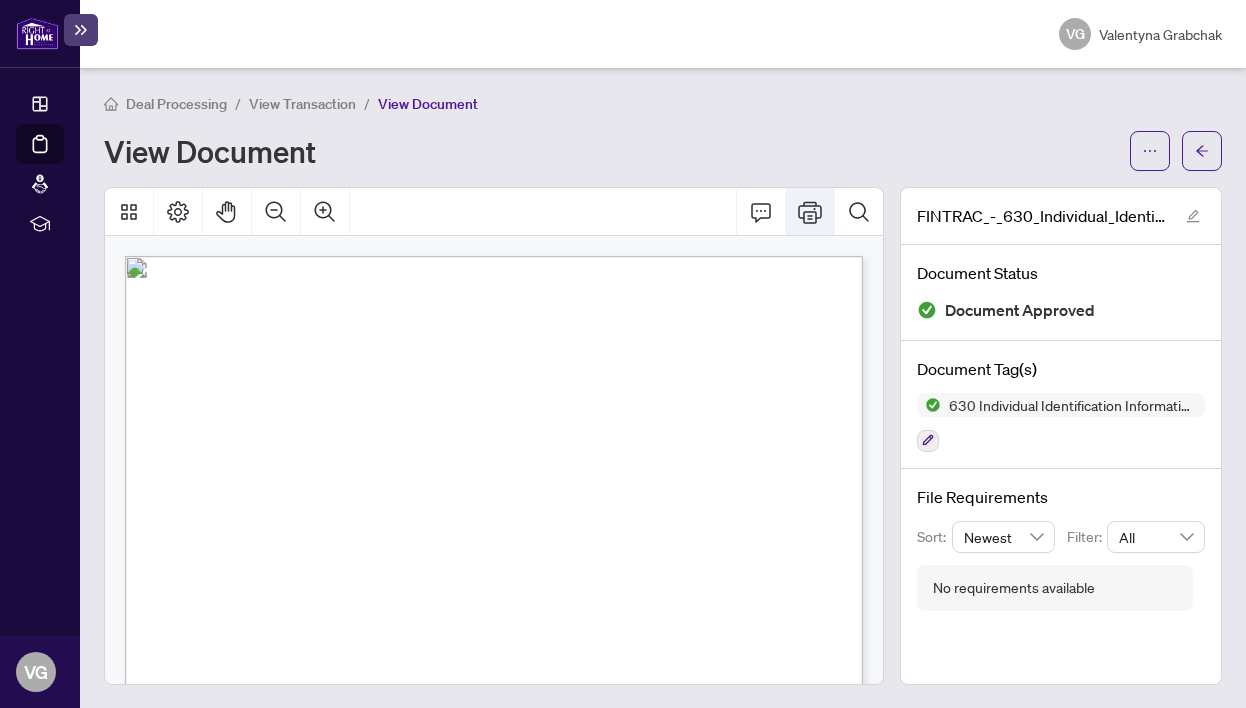 click 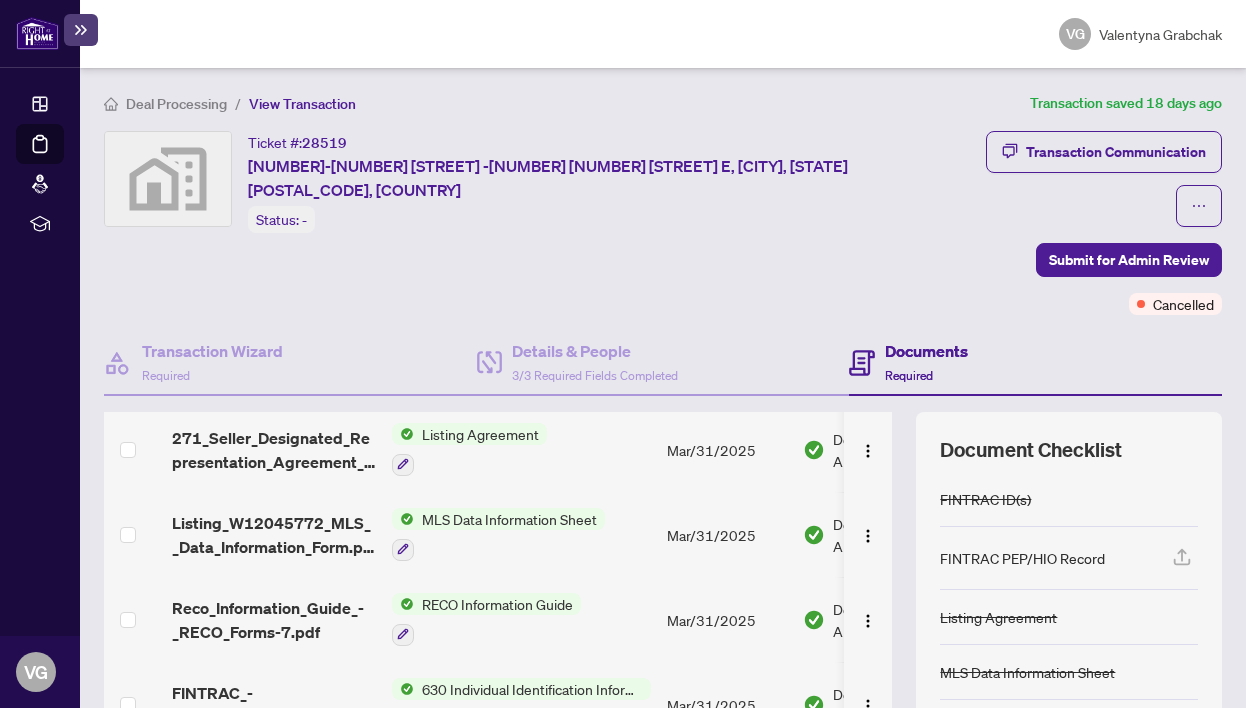 scroll, scrollTop: 583, scrollLeft: 0, axis: vertical 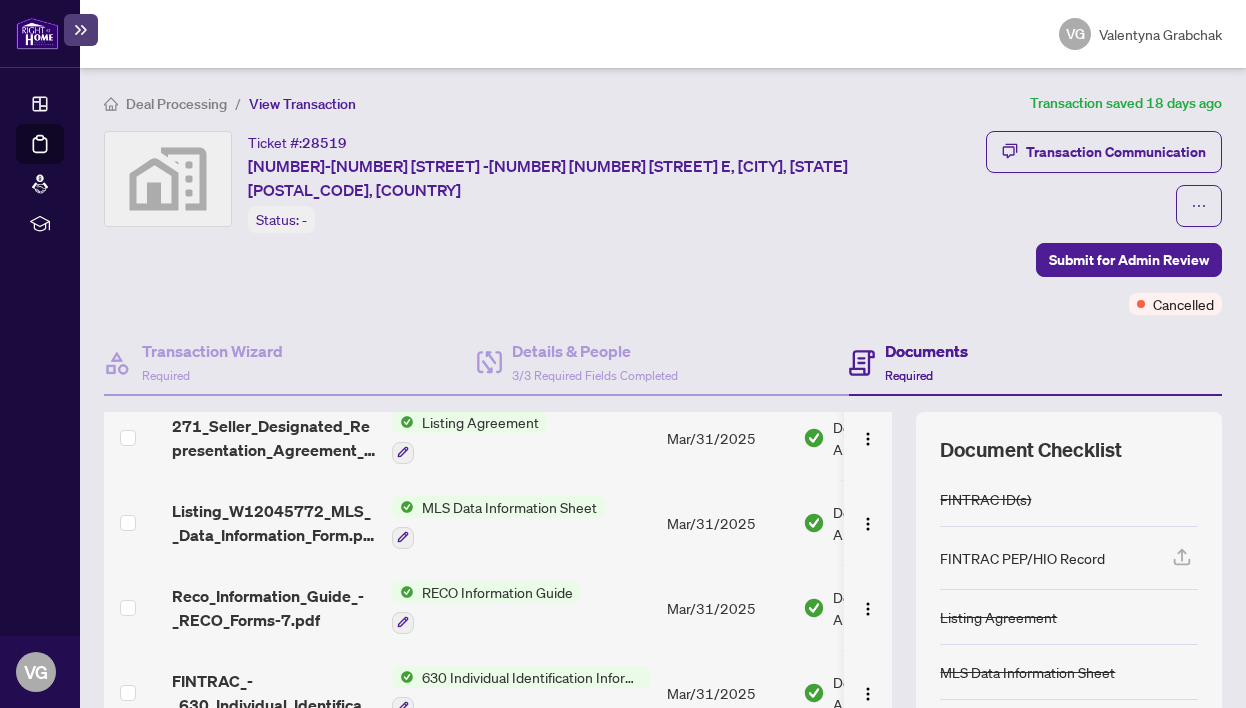 click on "RECO Information Guide" at bounding box center (497, 592) 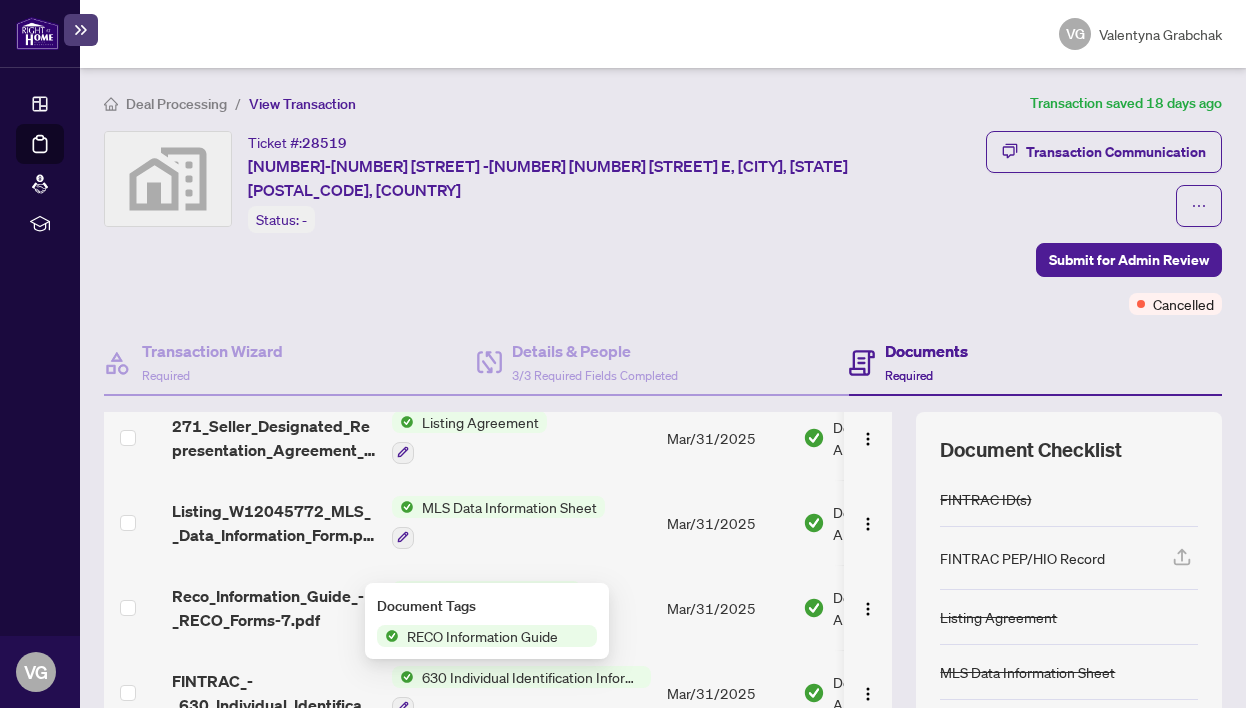 click on "RECO Information Guide" at bounding box center [482, 636] 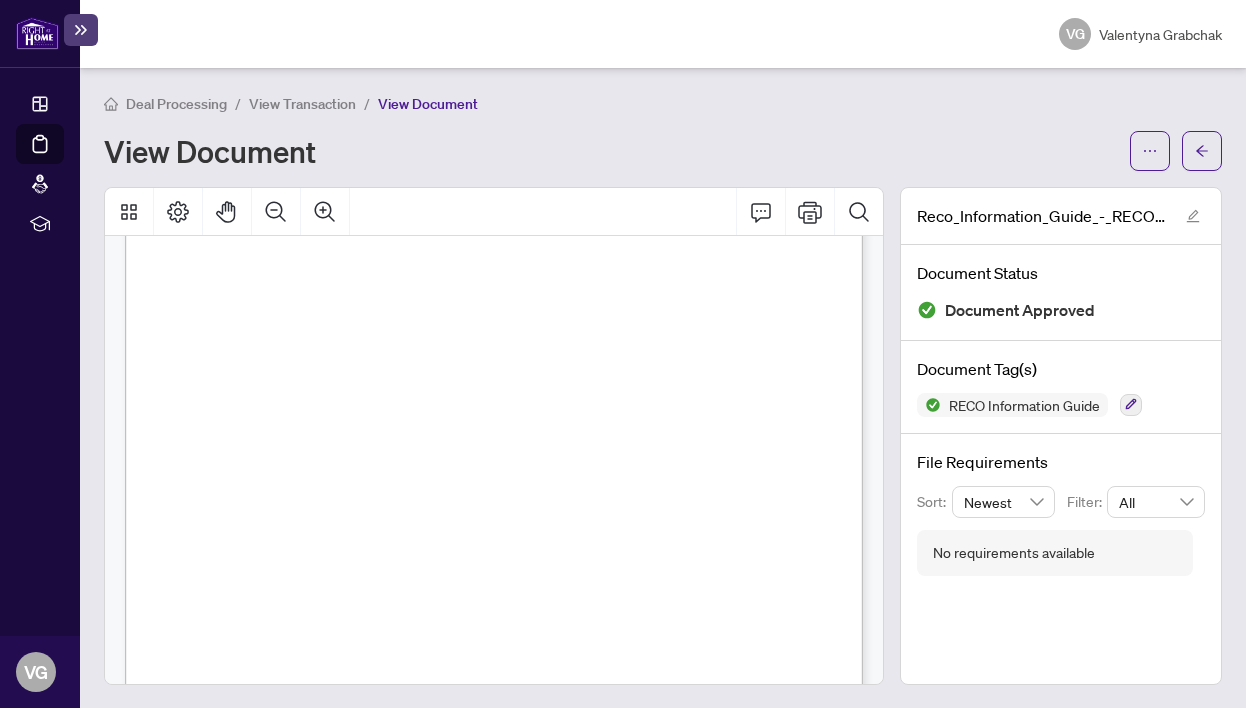 scroll, scrollTop: 11867, scrollLeft: 0, axis: vertical 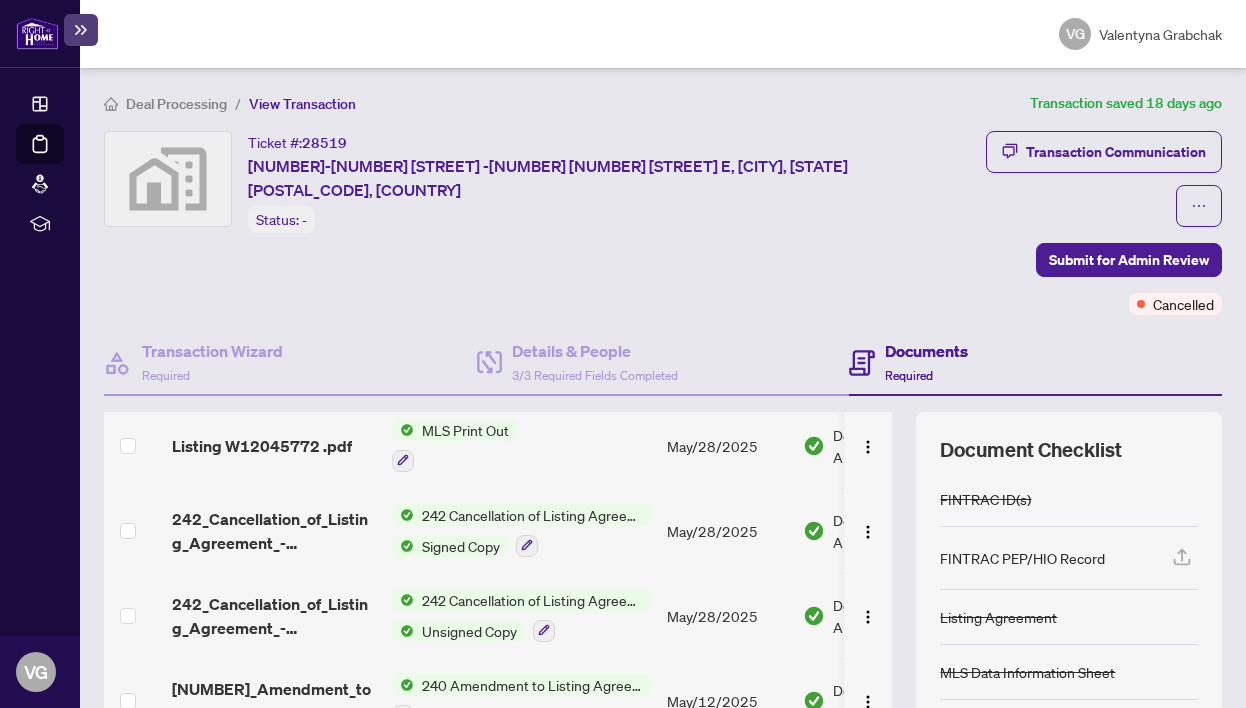 click on "MLS Print Out" at bounding box center [465, 430] 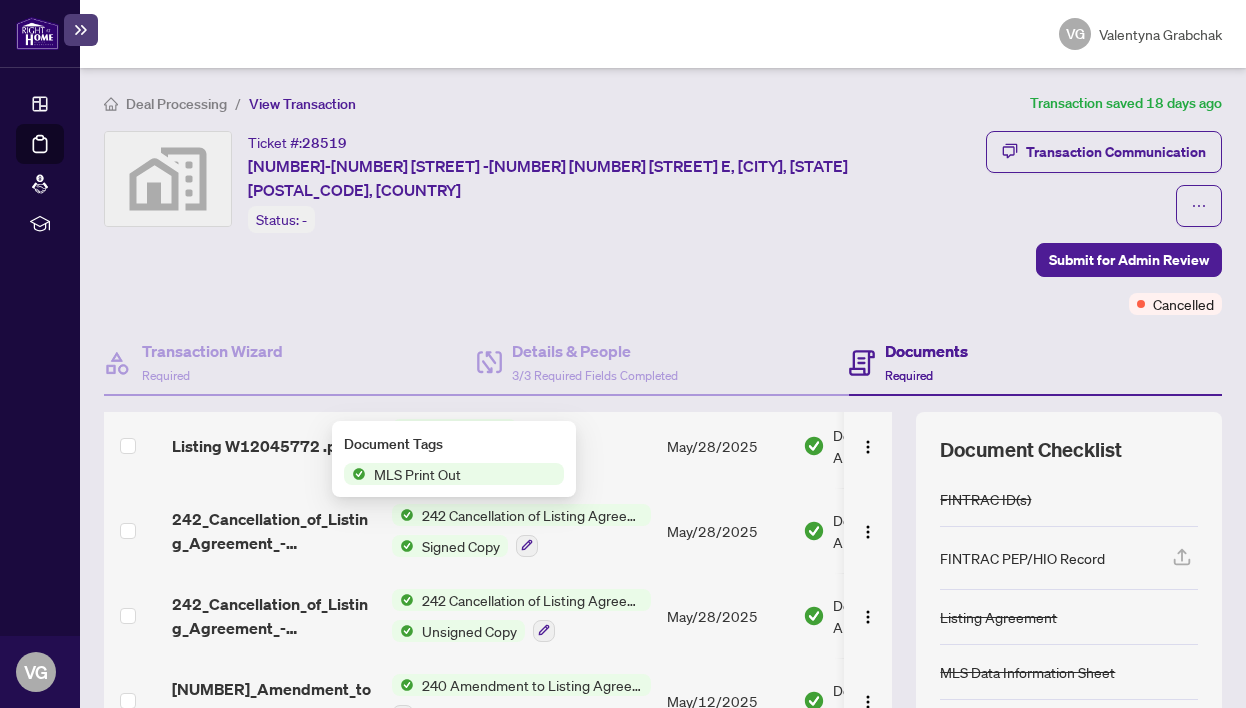 click on "MLS Print Out" at bounding box center (417, 474) 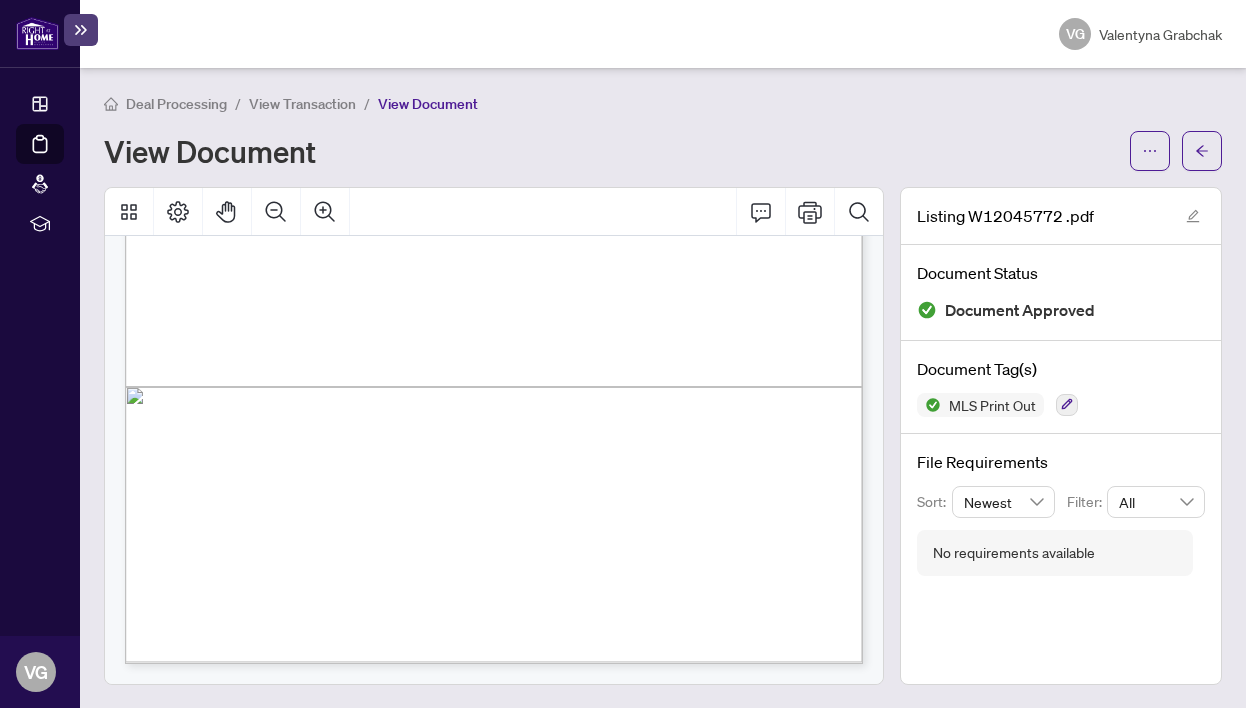 scroll, scrollTop: 636, scrollLeft: 0, axis: vertical 